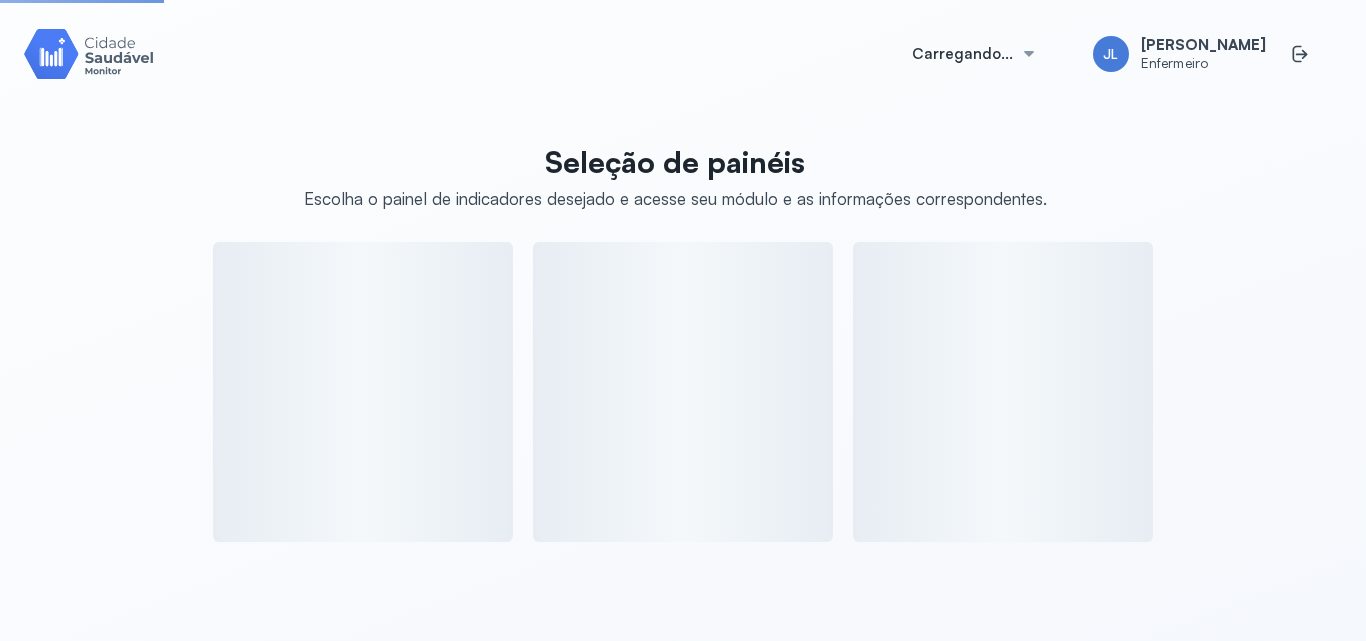 scroll, scrollTop: 0, scrollLeft: 0, axis: both 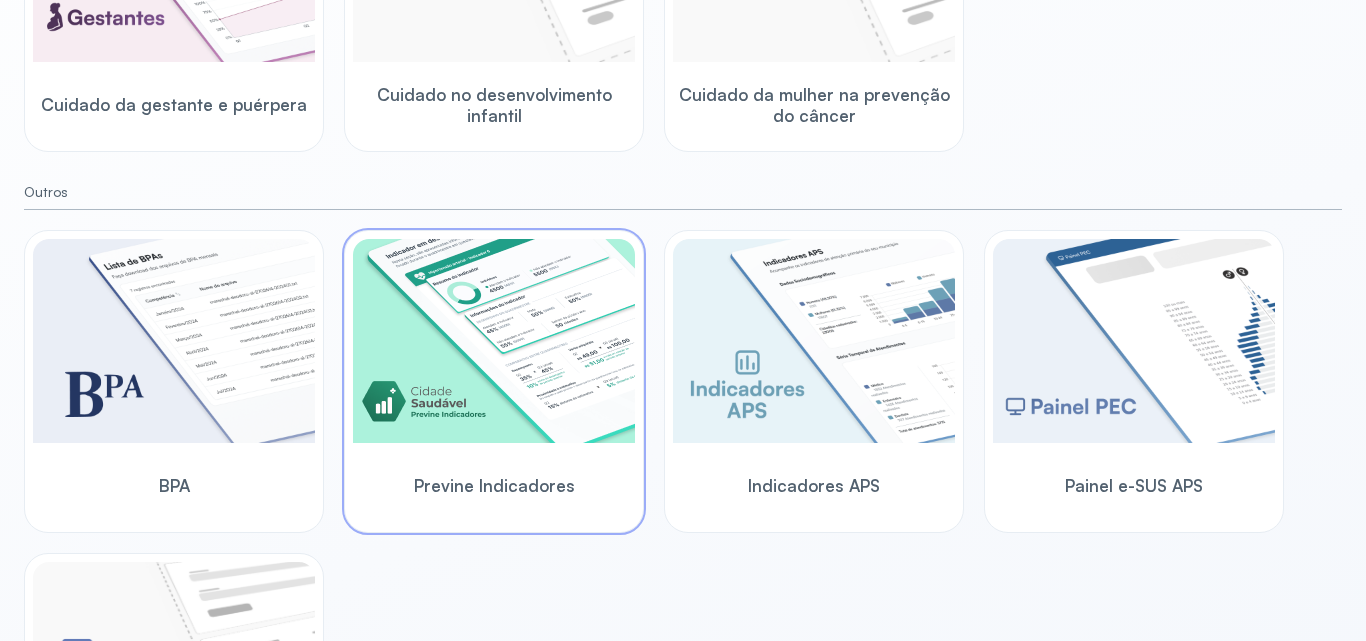 click at bounding box center (494, 341) 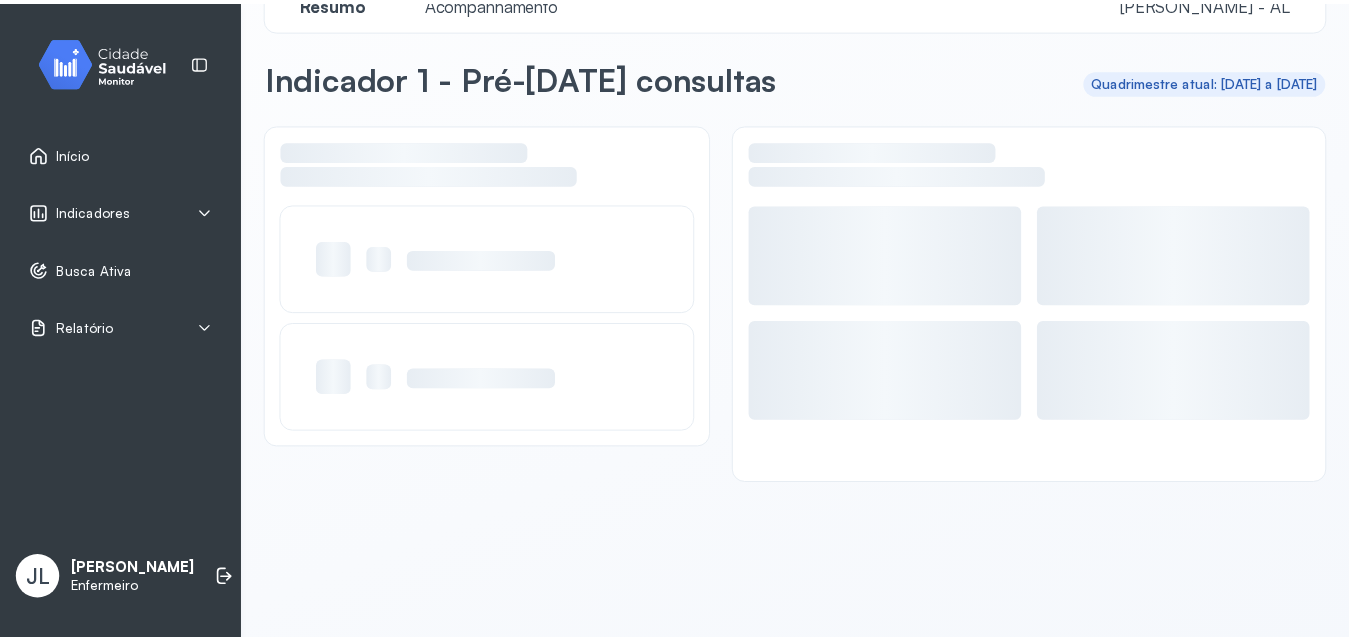 scroll, scrollTop: 48, scrollLeft: 0, axis: vertical 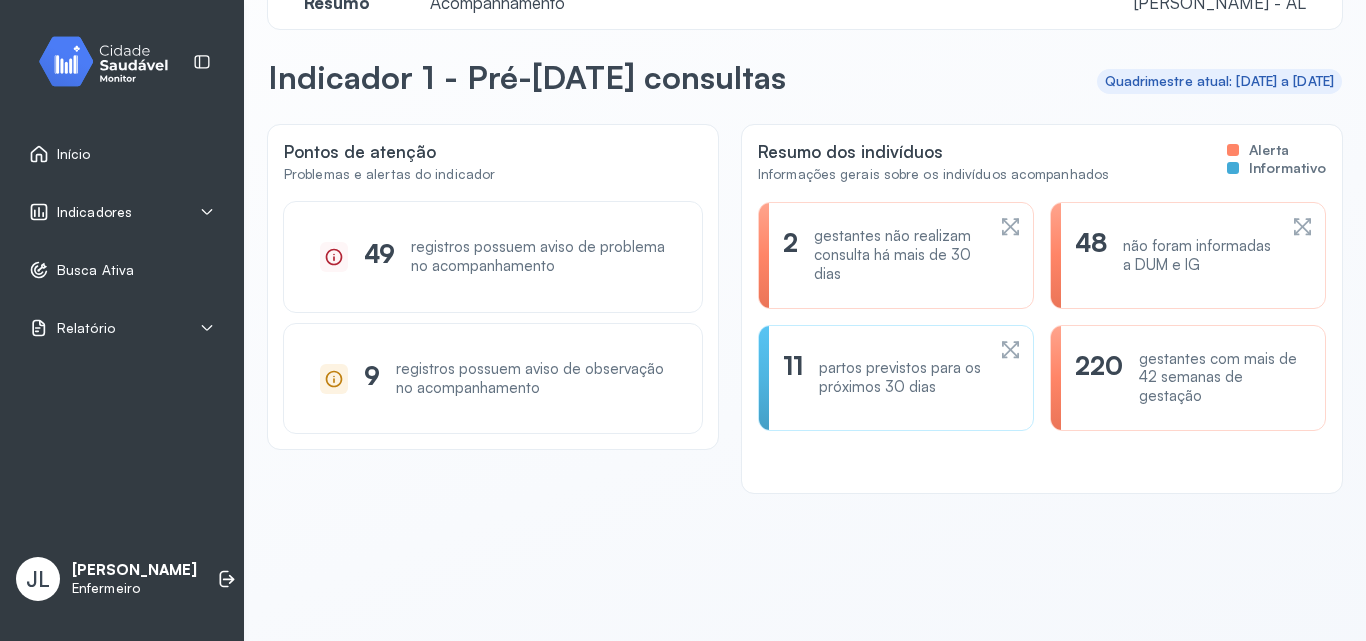 click on "Indicadores" at bounding box center [94, 212] 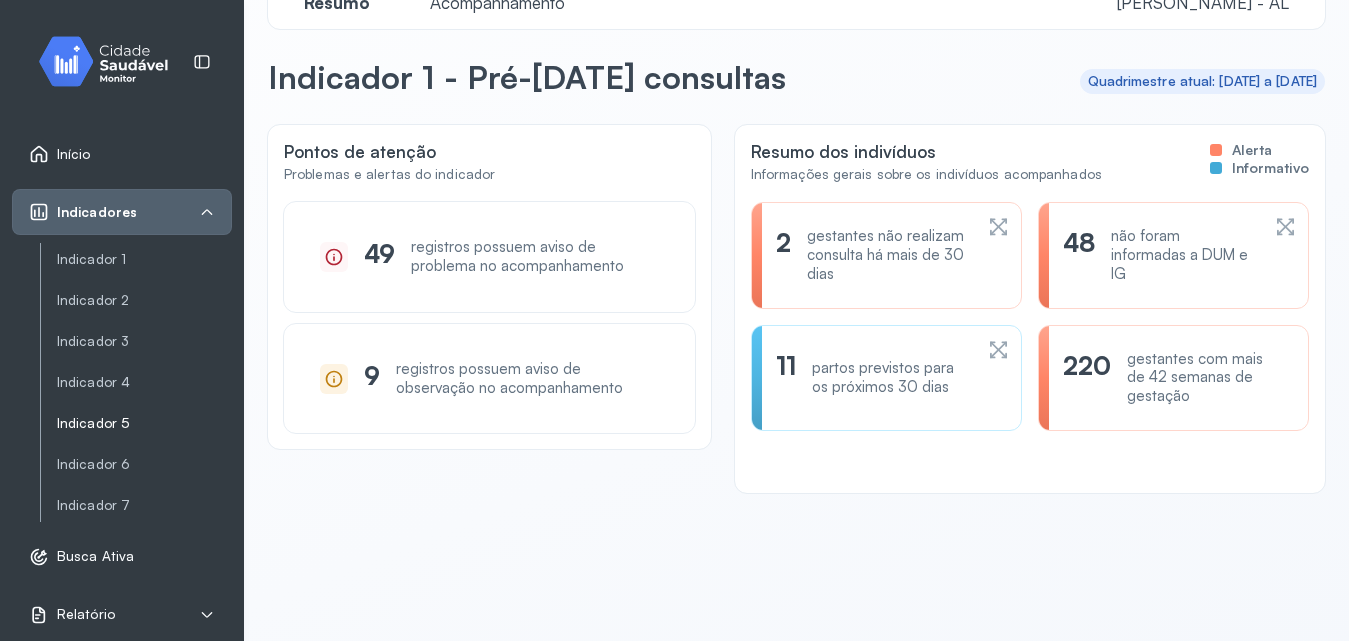 click on "Indicador 5" at bounding box center (144, 423) 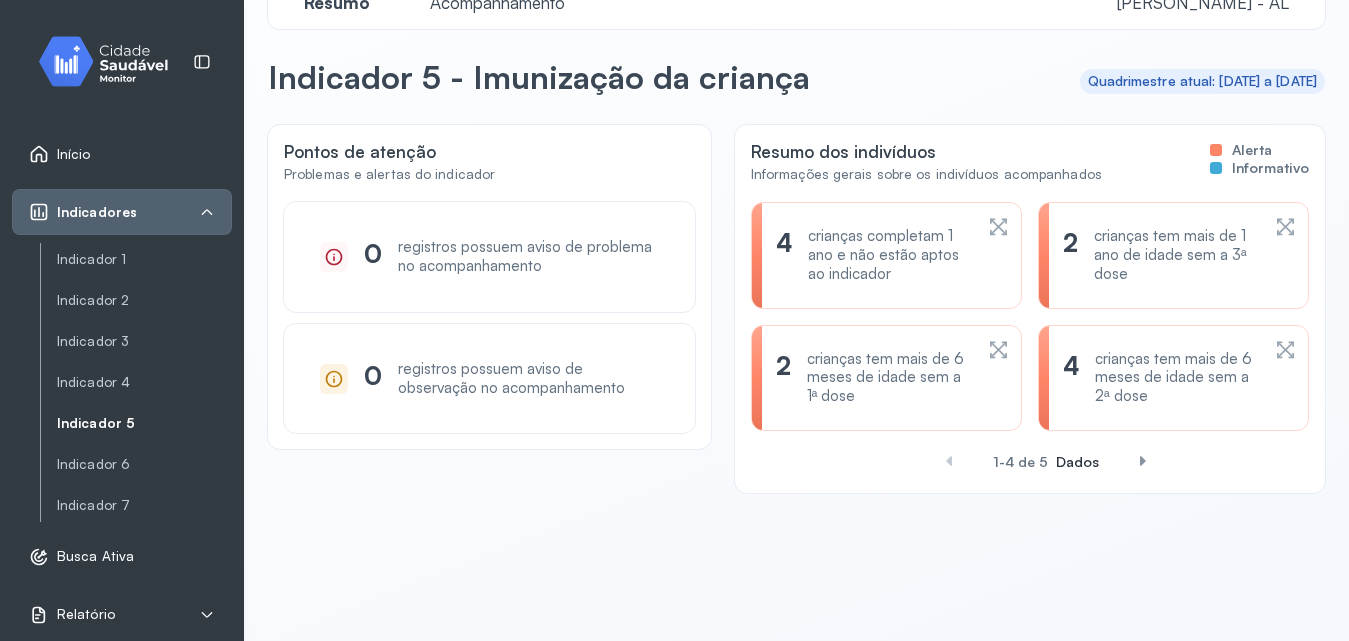 click on "crianças tem mais de 6 meses de idade sem a 1ª dose" at bounding box center [889, 378] 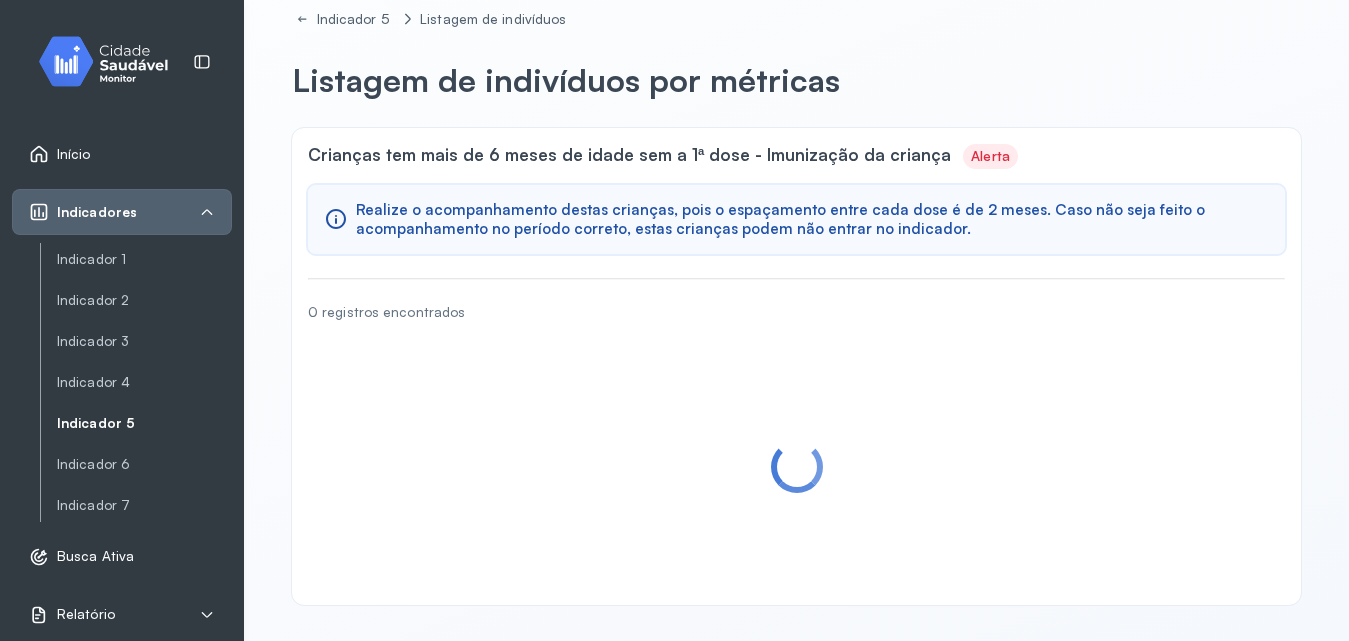 scroll, scrollTop: 0, scrollLeft: 0, axis: both 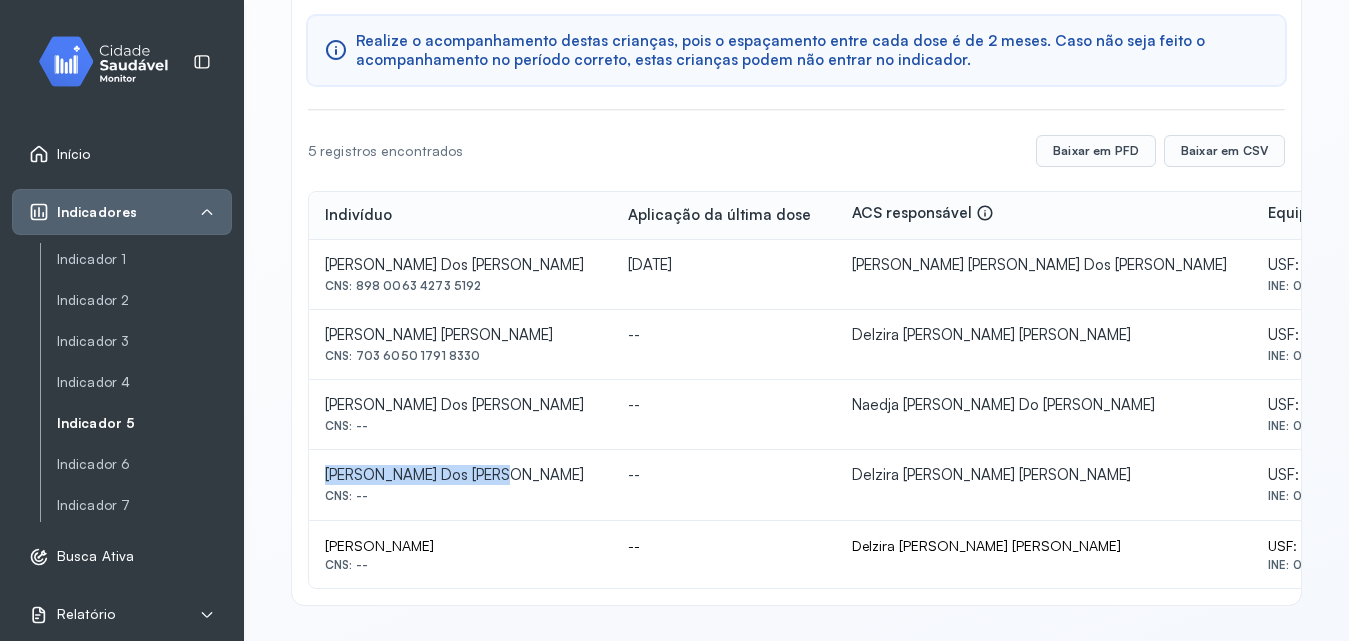 drag, startPoint x: 326, startPoint y: 476, endPoint x: 492, endPoint y: 479, distance: 166.0271 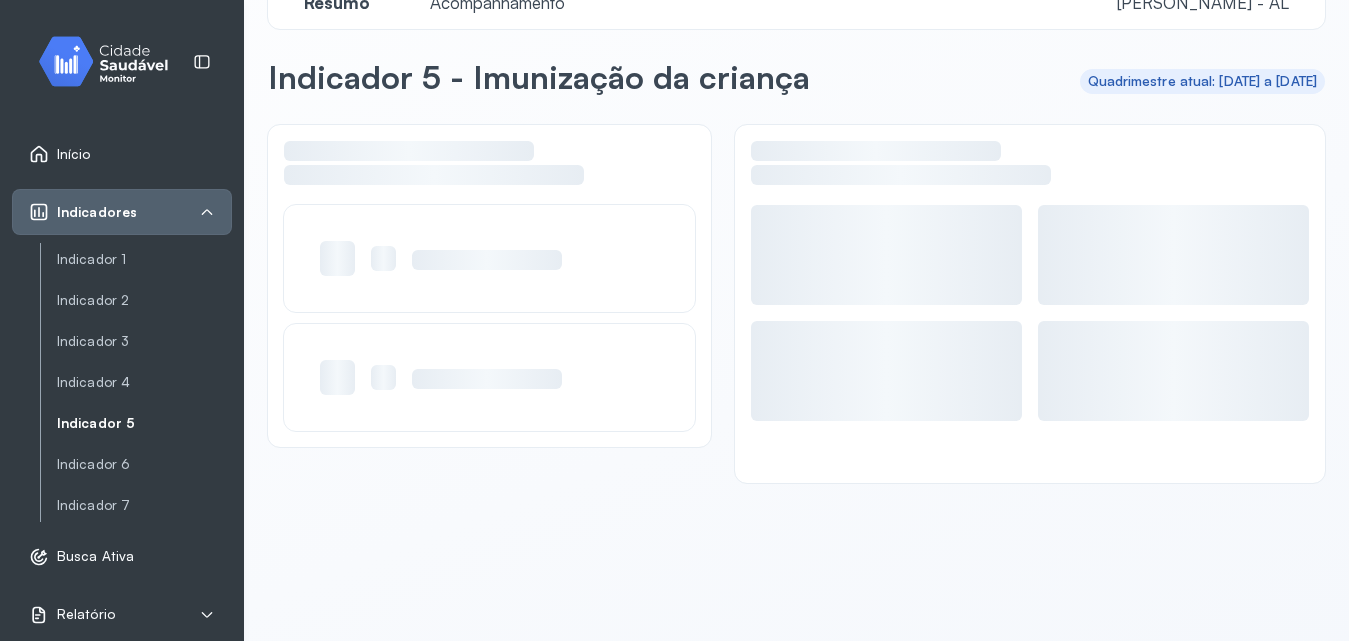 scroll, scrollTop: 48, scrollLeft: 0, axis: vertical 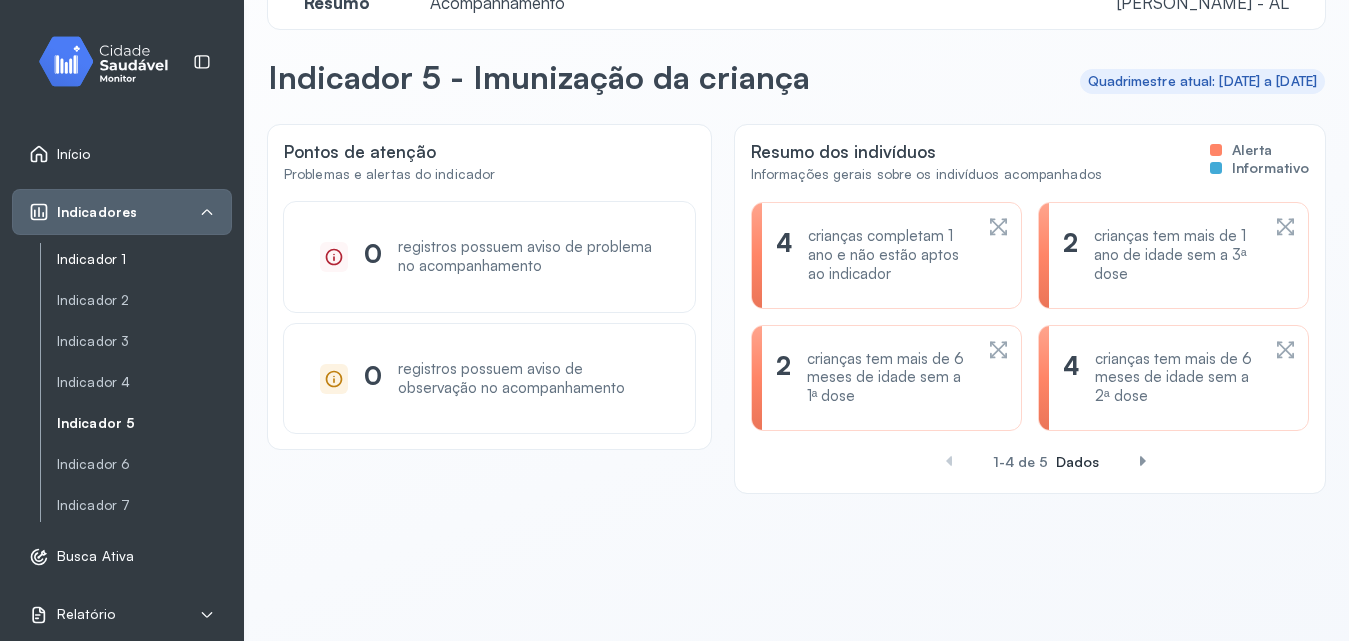 click on "Indicador 1" at bounding box center [144, 259] 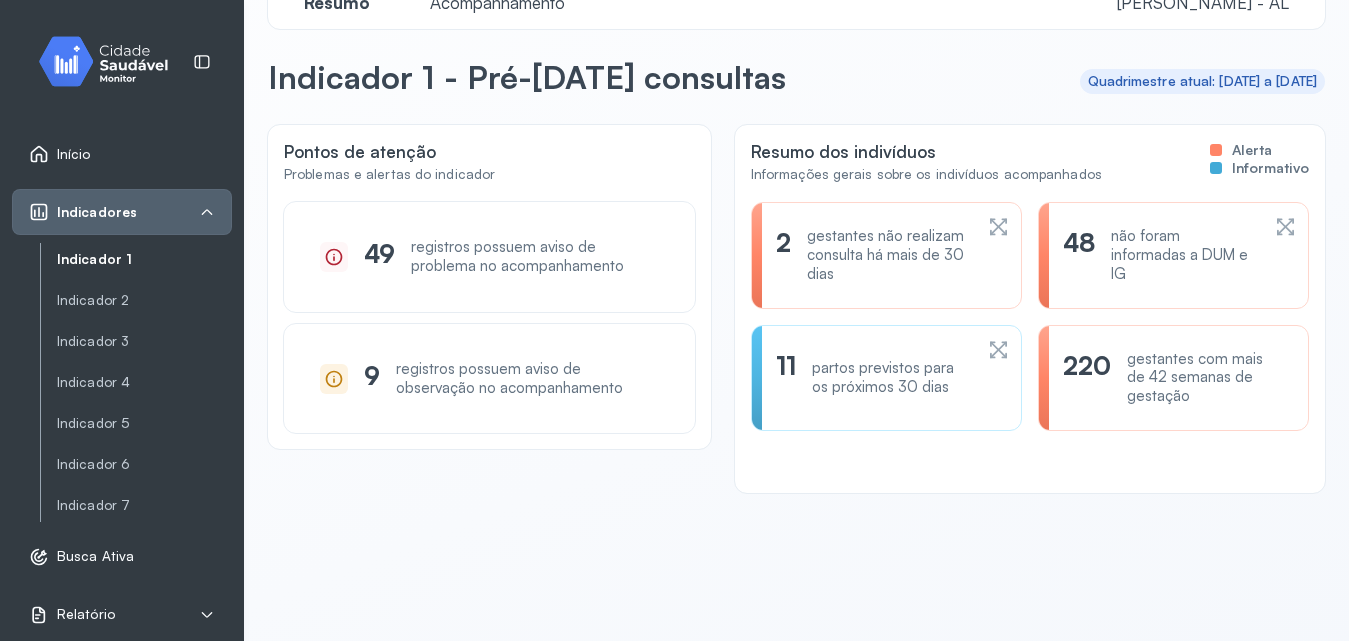 click on "gestantes não realizam consulta há mais de 30 dias" at bounding box center [889, 255] 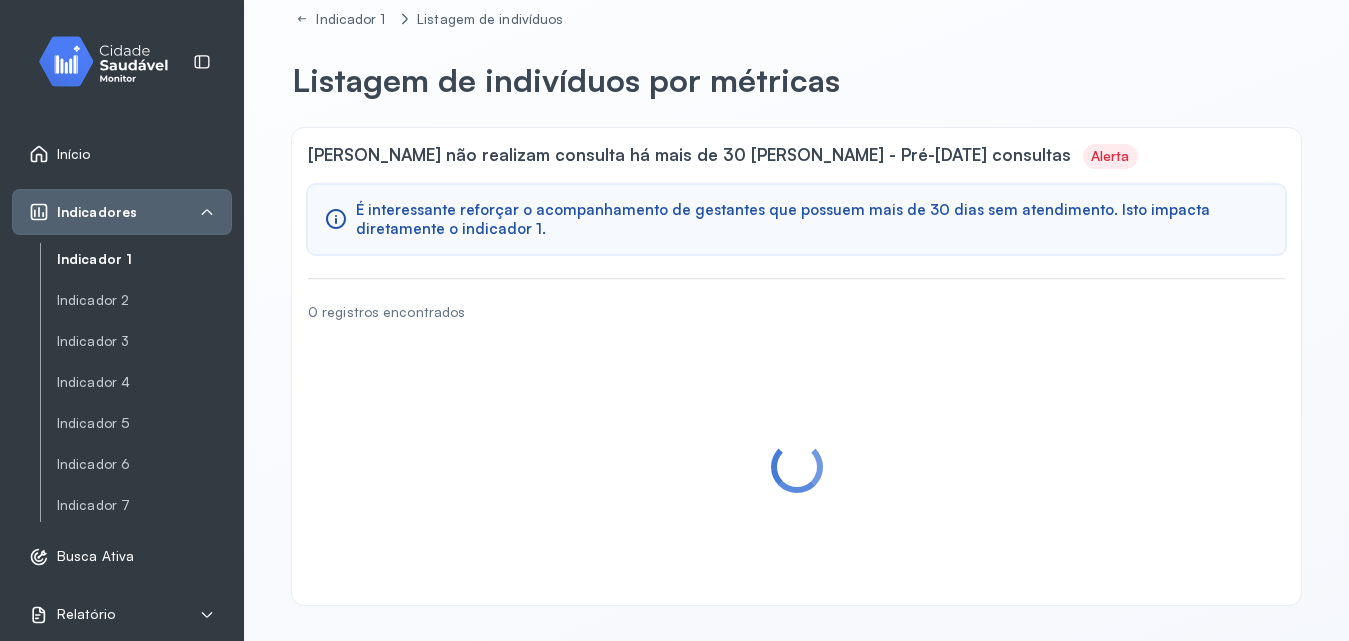 scroll, scrollTop: 0, scrollLeft: 0, axis: both 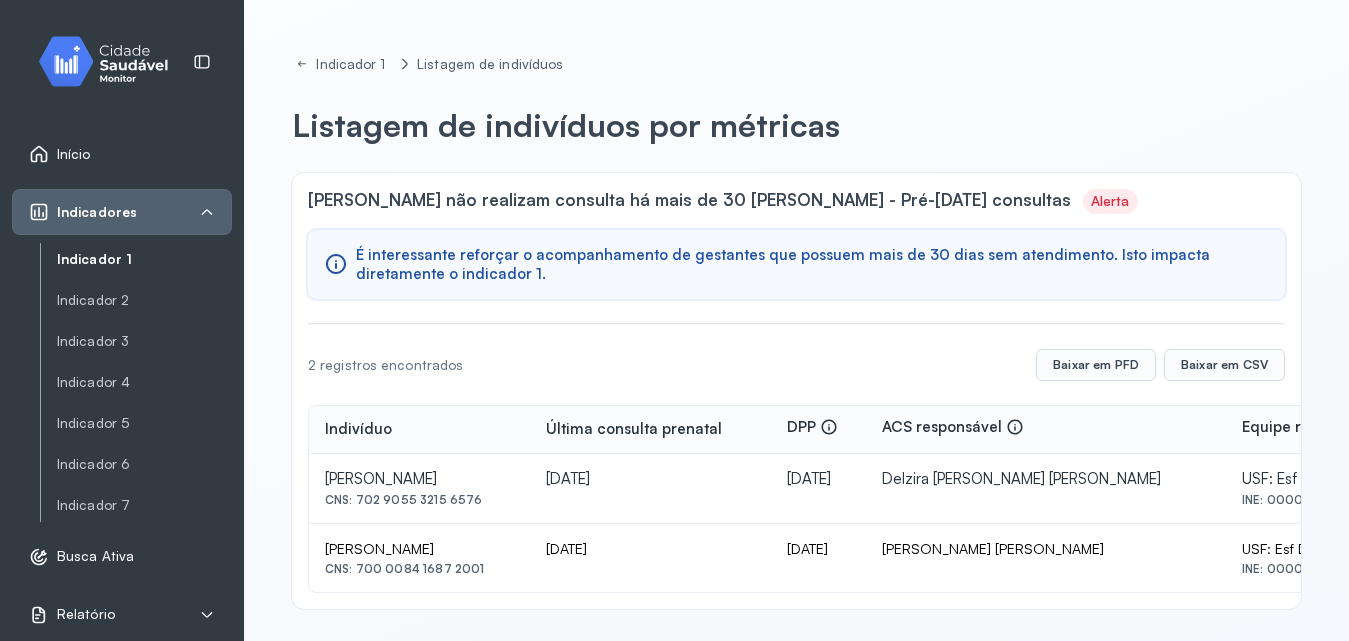 drag, startPoint x: 356, startPoint y: 498, endPoint x: 482, endPoint y: 506, distance: 126.253716 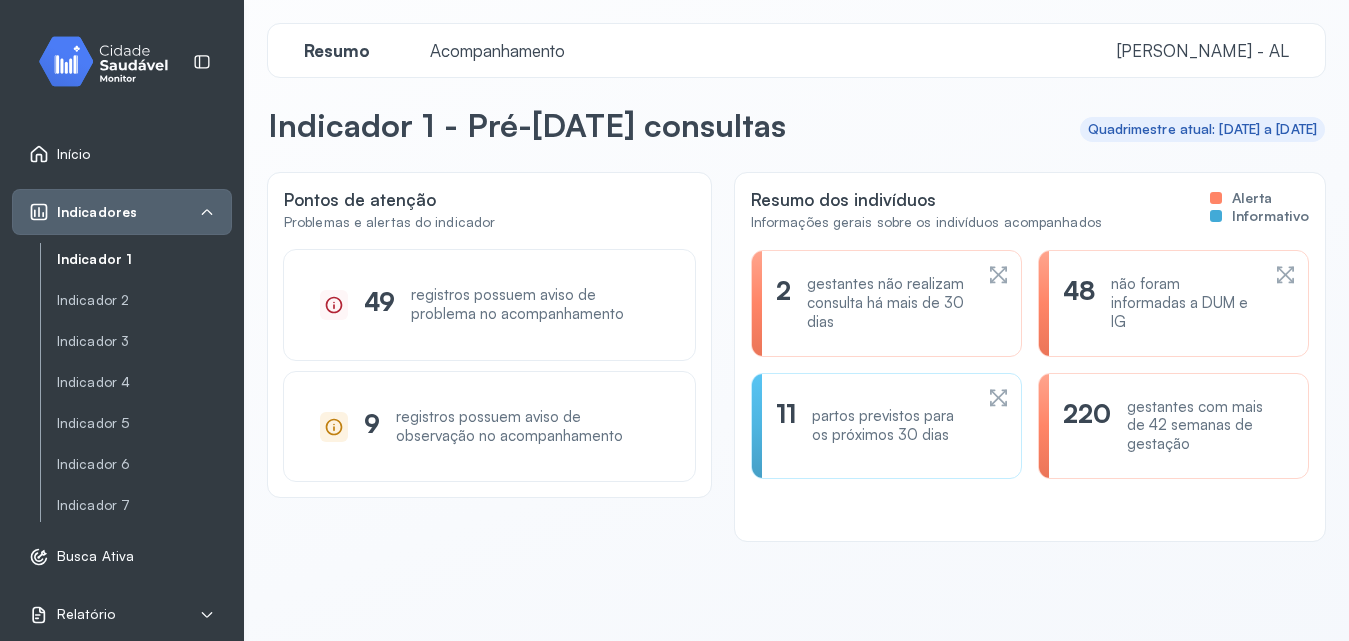 click on "não foram informadas a DUM e IG" at bounding box center (1185, 303) 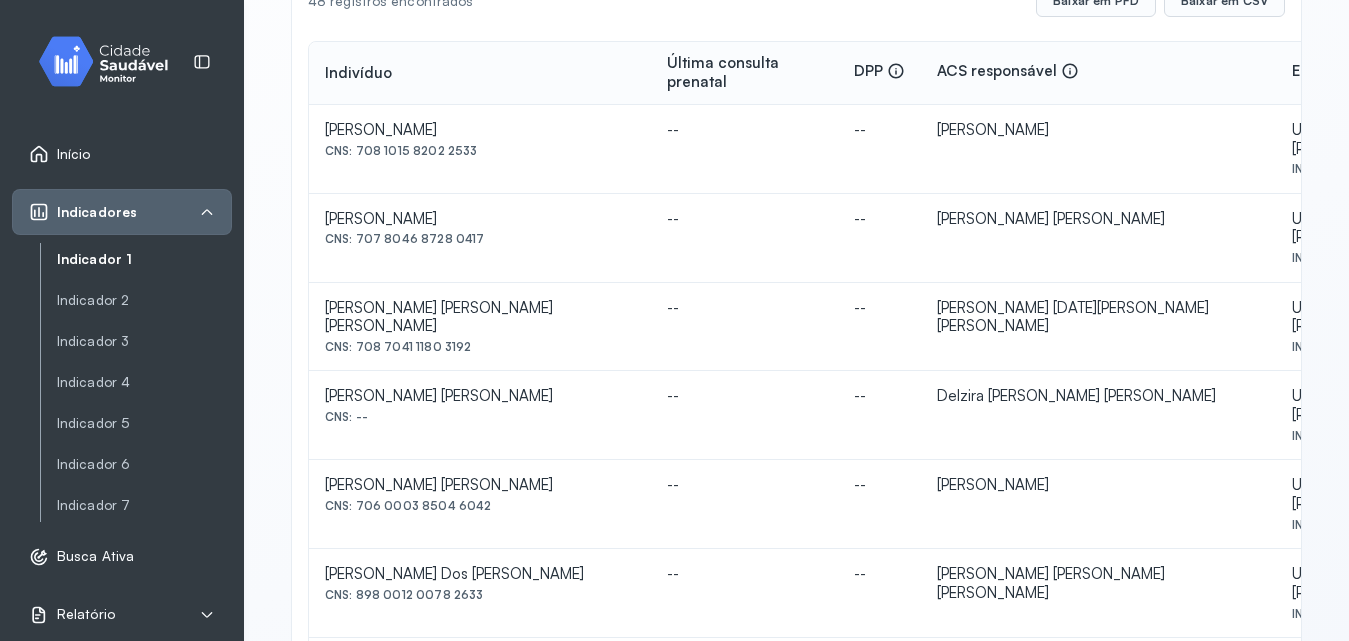 scroll, scrollTop: 367, scrollLeft: 0, axis: vertical 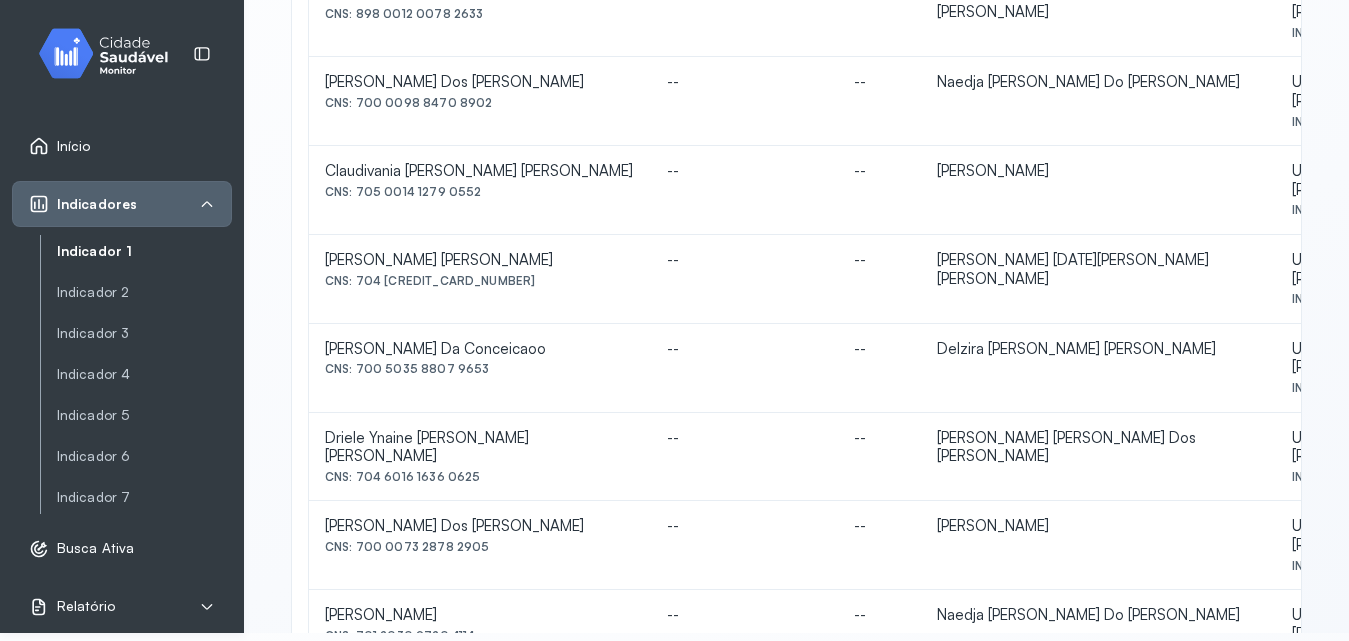 click at bounding box center [904, 887] 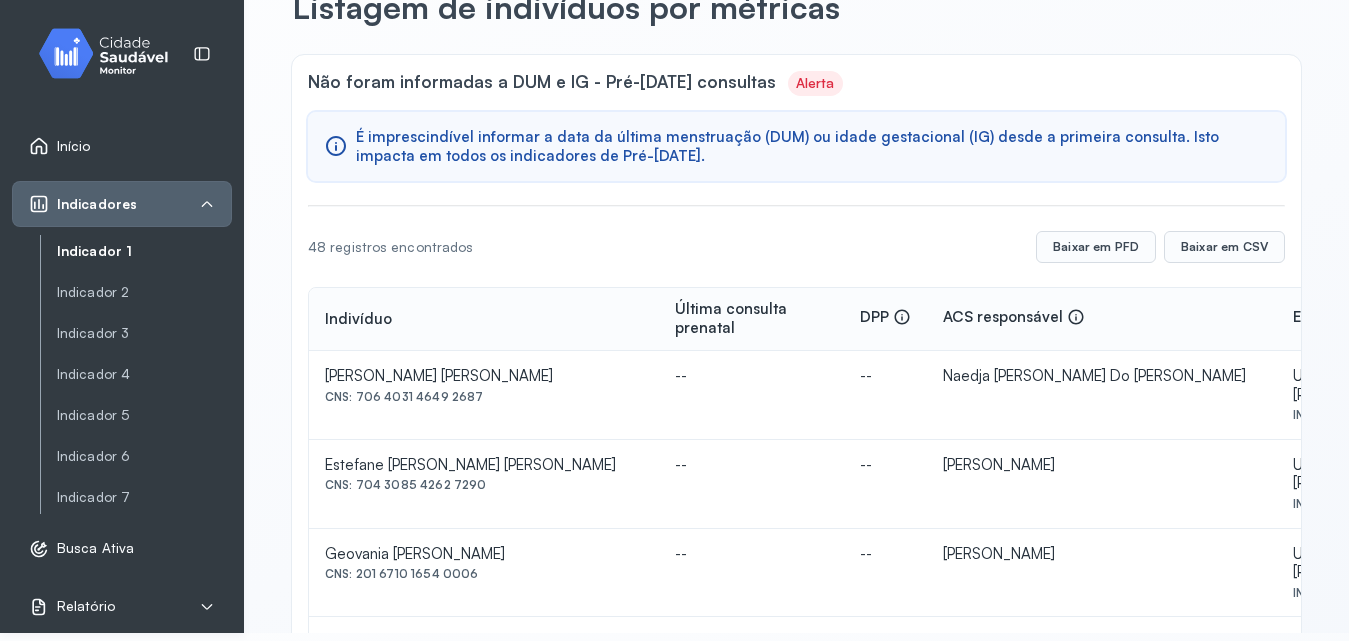 scroll, scrollTop: 937, scrollLeft: 0, axis: vertical 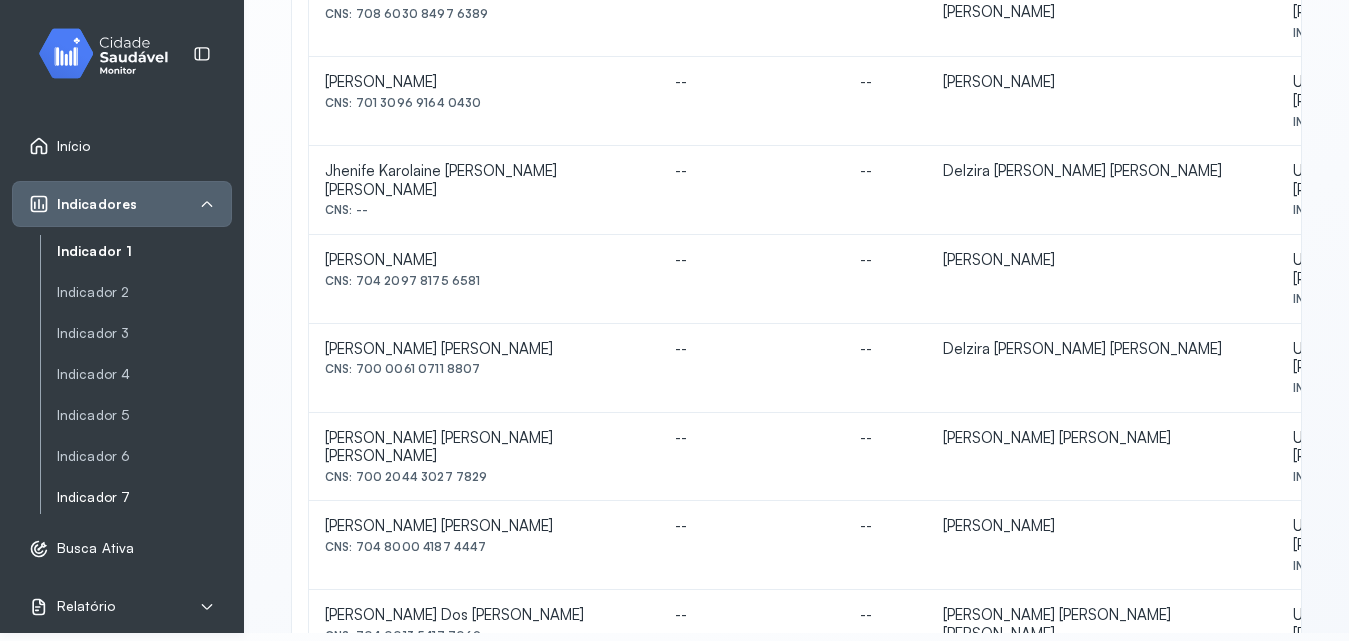 click on "Indicador 7" at bounding box center [144, 497] 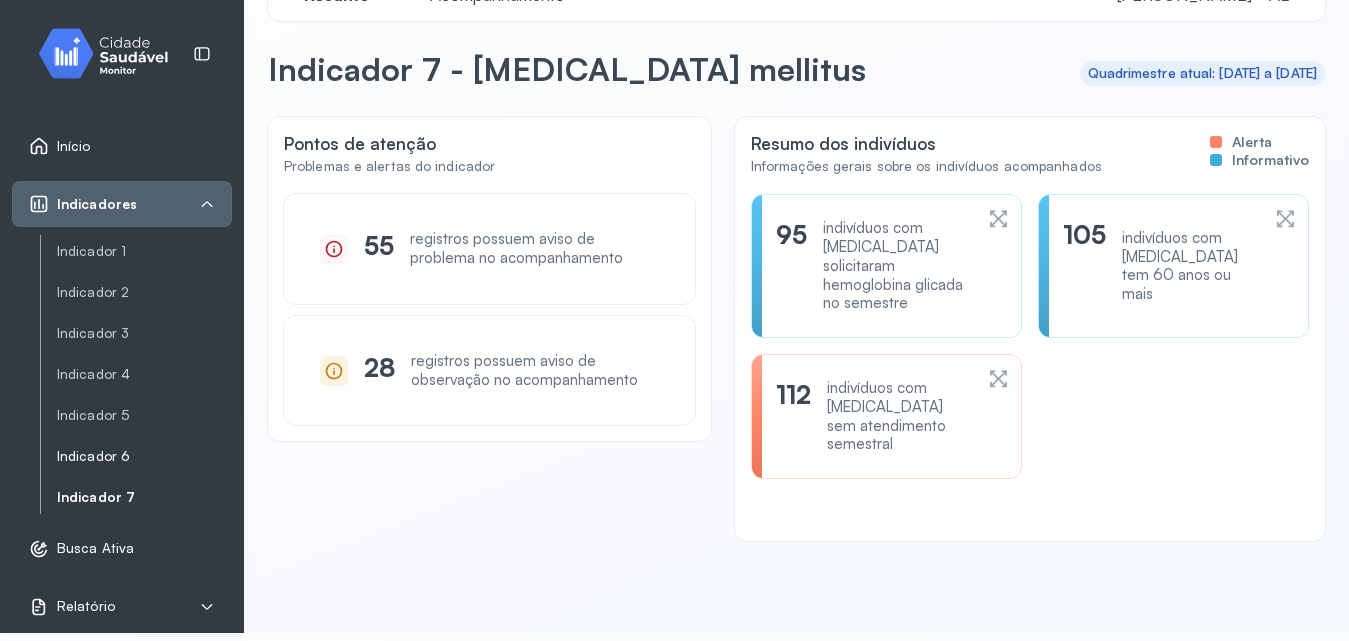 click on "Indicador 6" at bounding box center (144, 456) 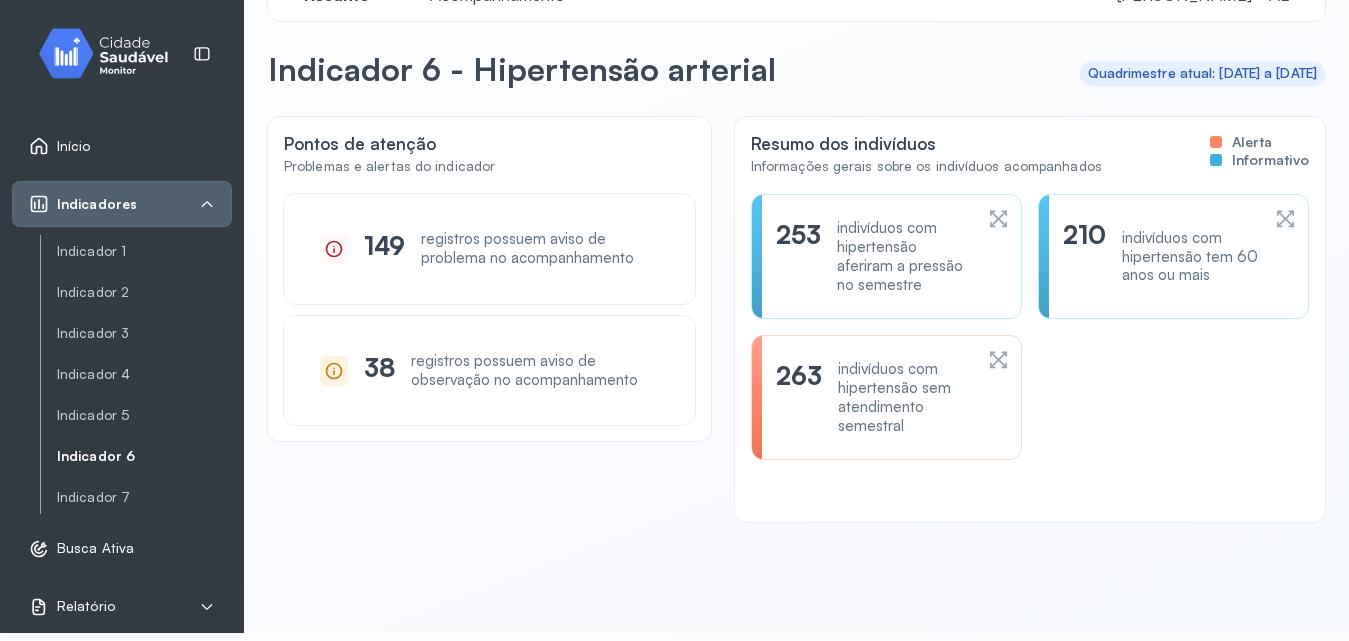 click 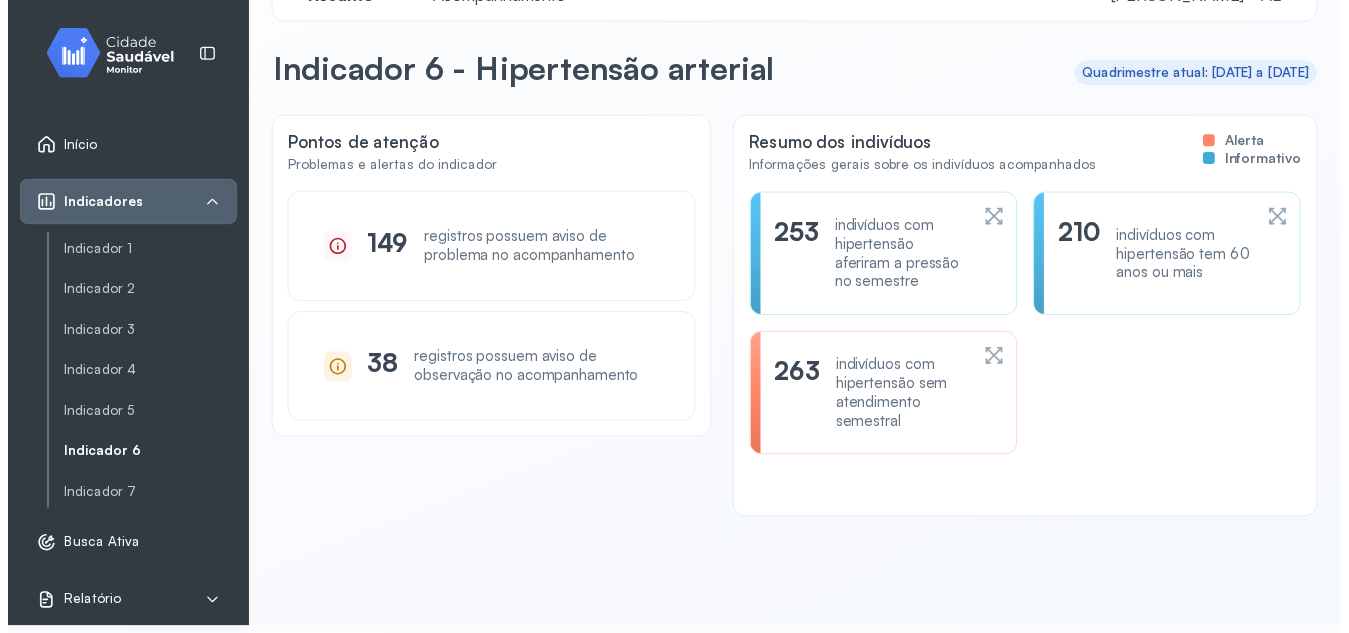 scroll, scrollTop: 0, scrollLeft: 0, axis: both 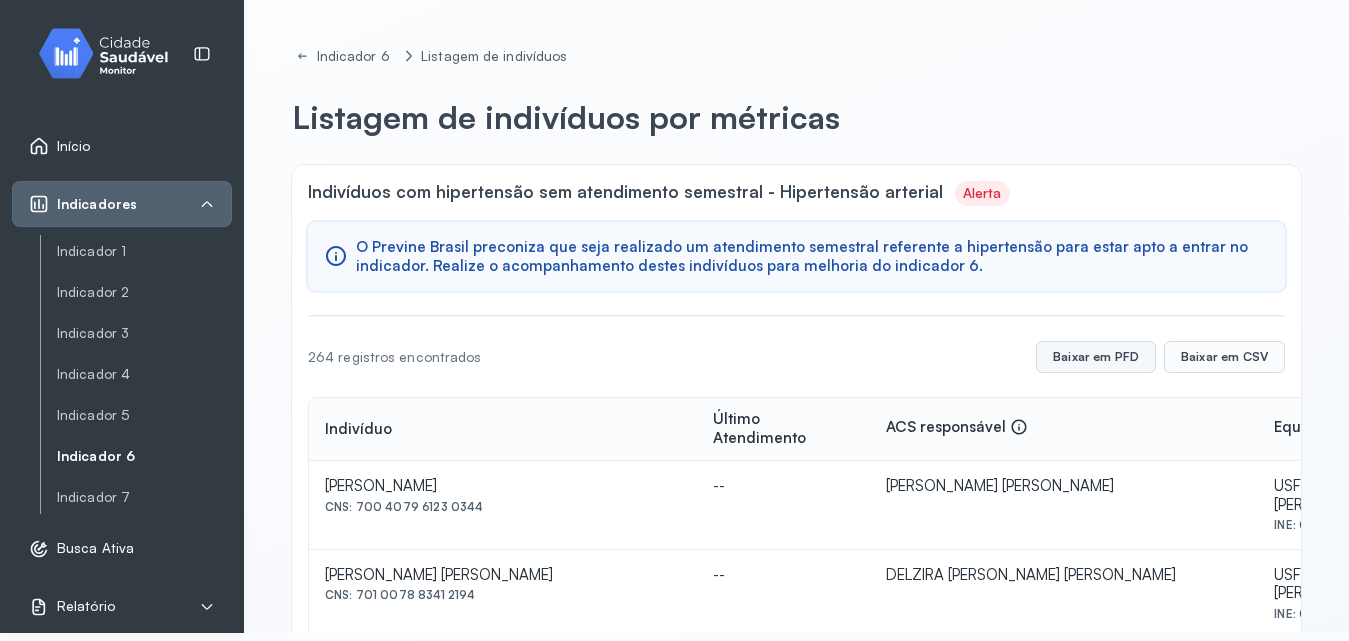 click on "Baixar em PFD" at bounding box center (1096, 357) 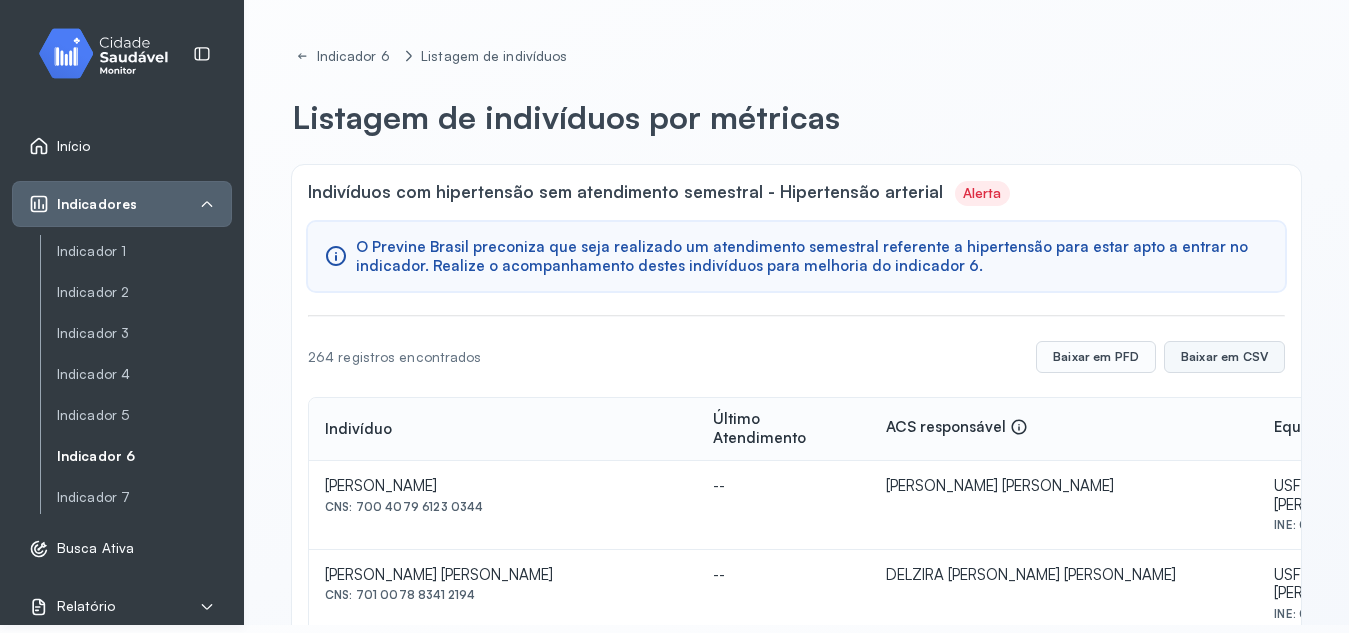 click on "Baixar em CSV" at bounding box center (1224, 357) 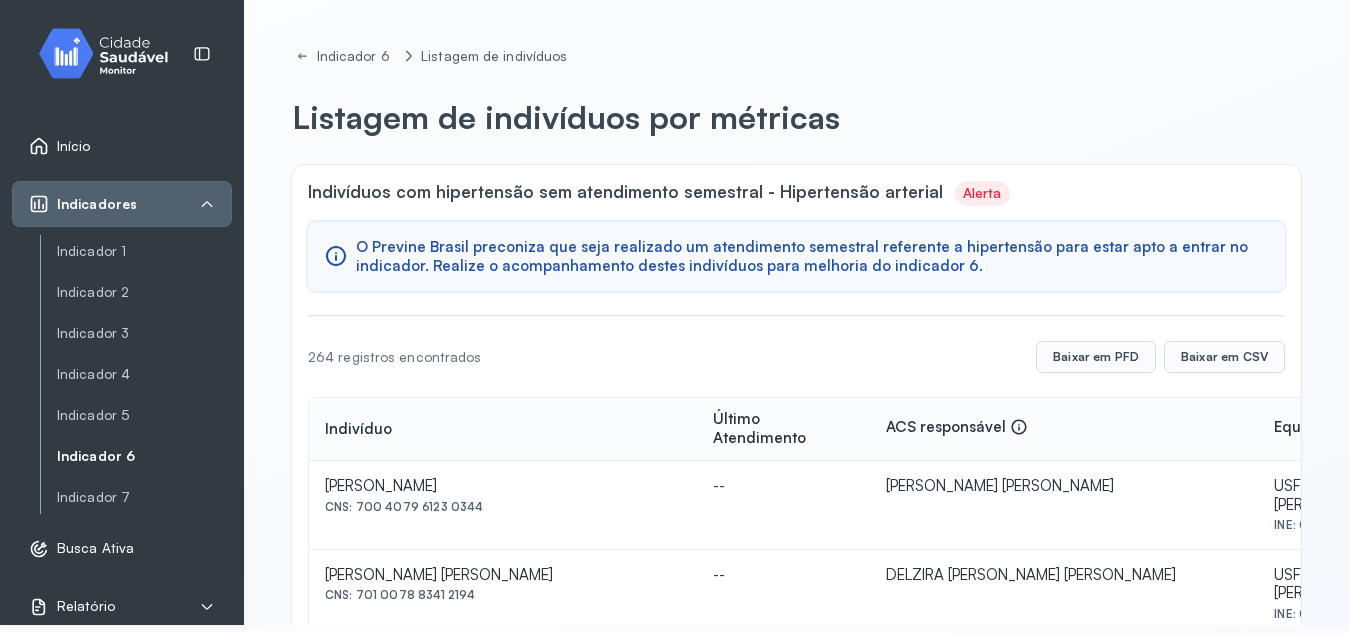 click on "Início" at bounding box center [74, 146] 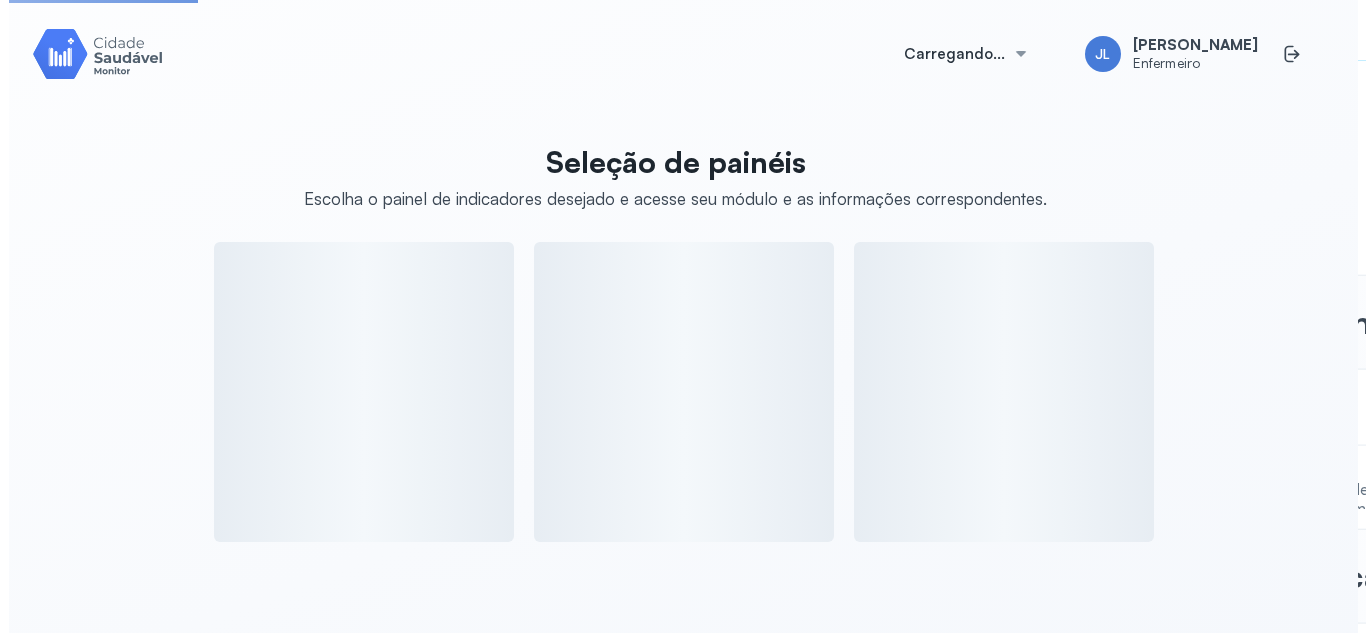 scroll, scrollTop: 0, scrollLeft: 0, axis: both 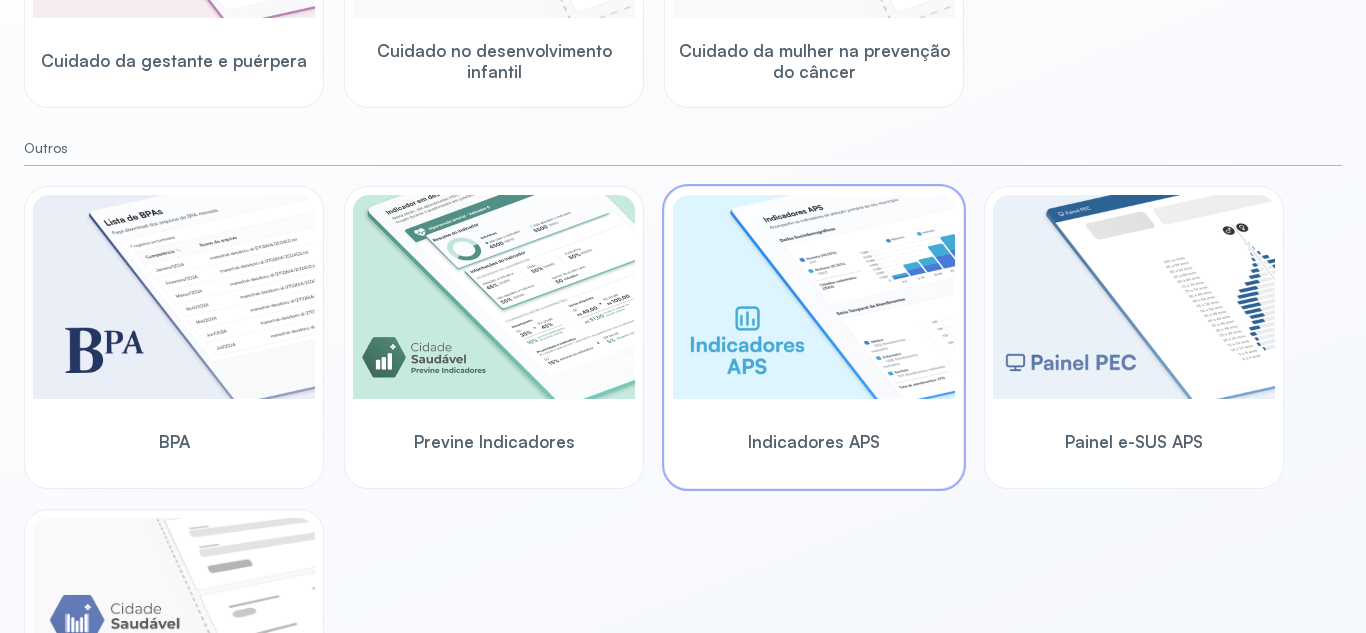 click at bounding box center (814, 297) 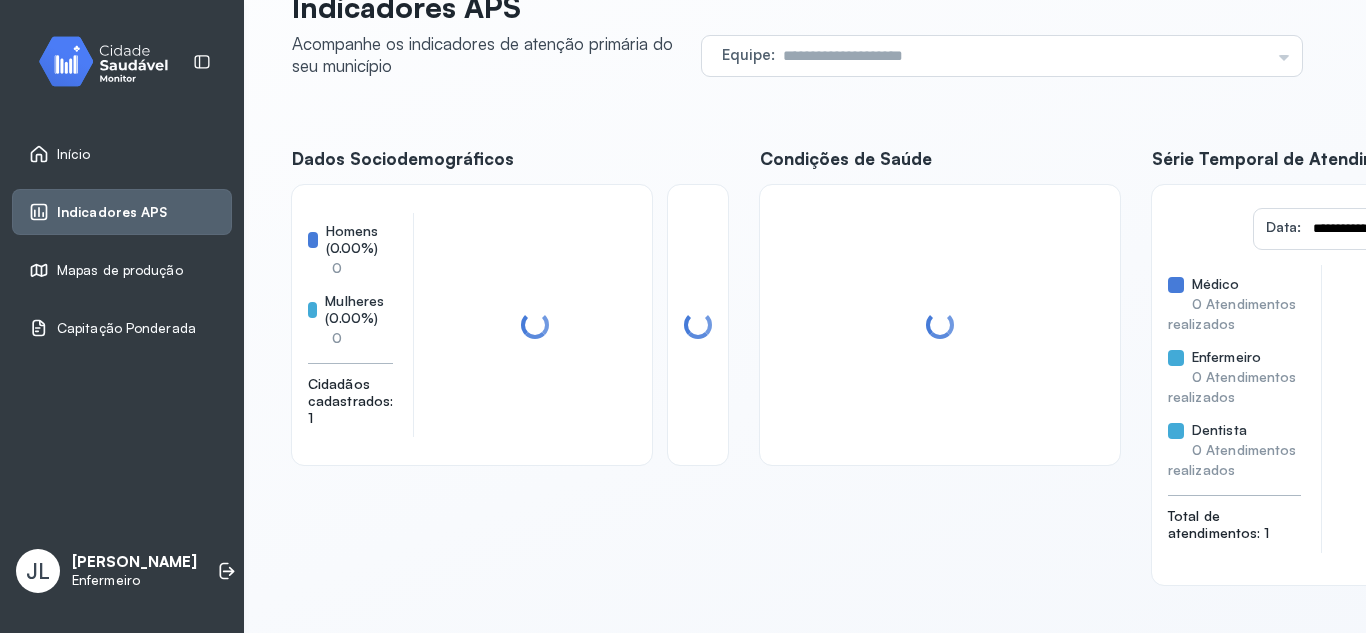scroll, scrollTop: 388, scrollLeft: 0, axis: vertical 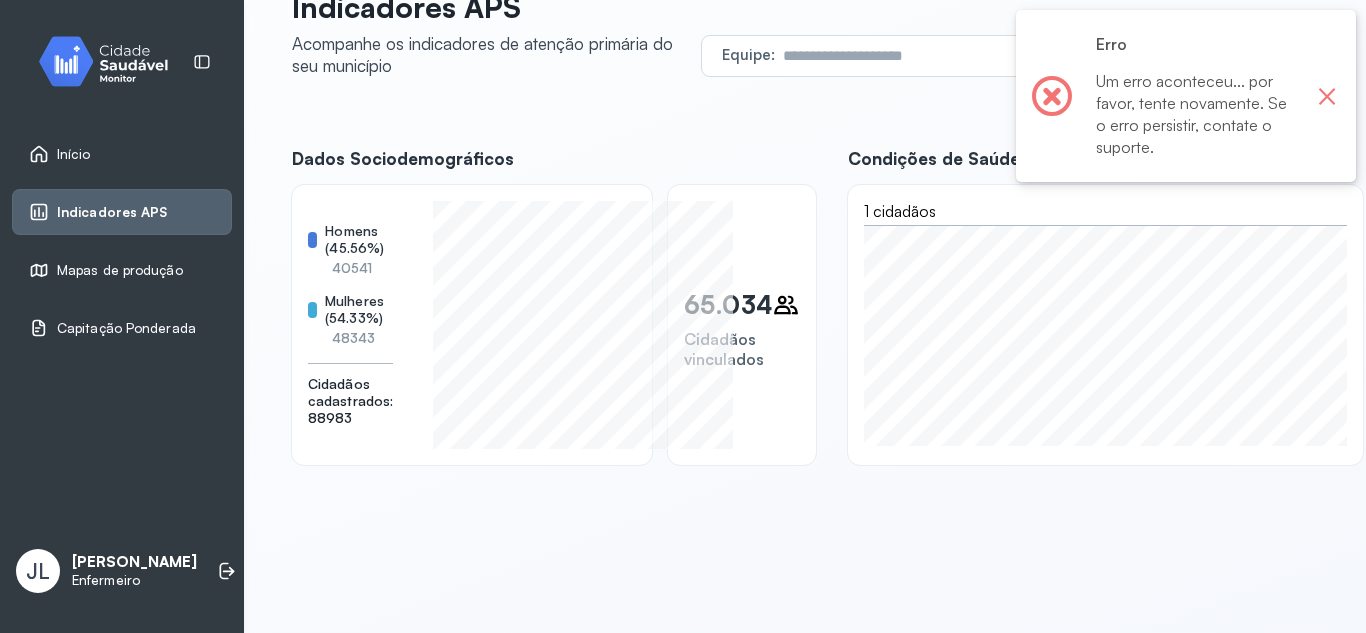 click on "×" at bounding box center [1327, 96] 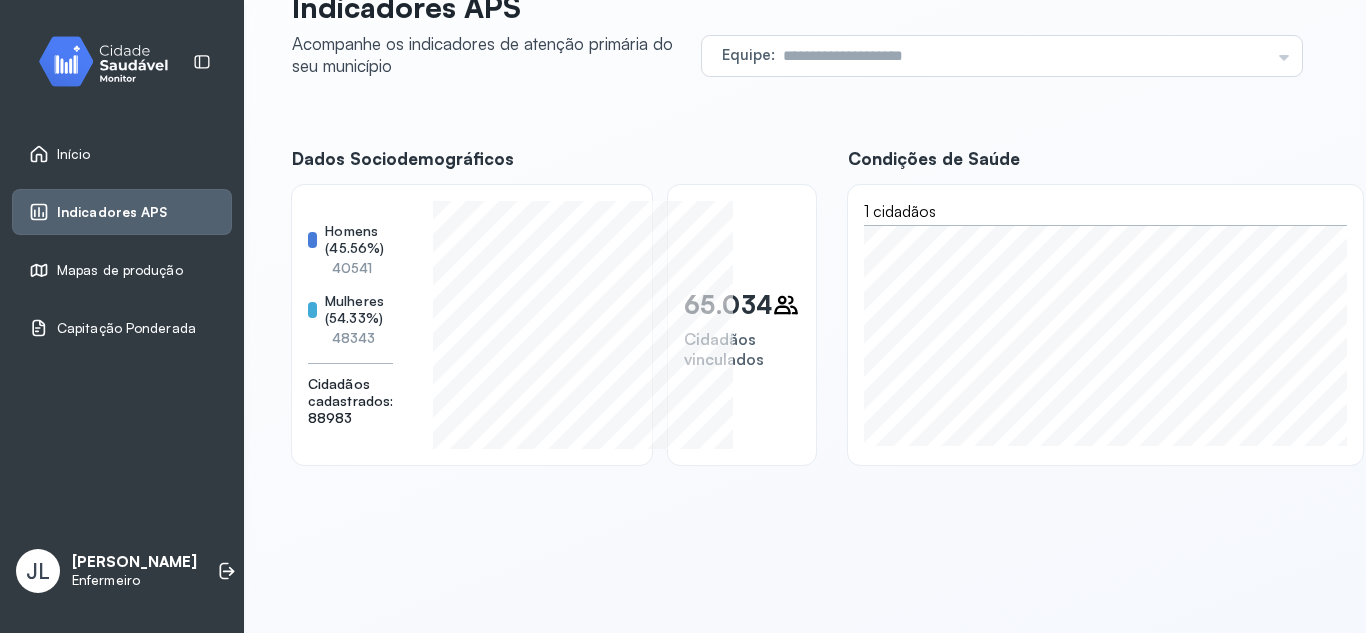 scroll, scrollTop: 125, scrollLeft: 0, axis: vertical 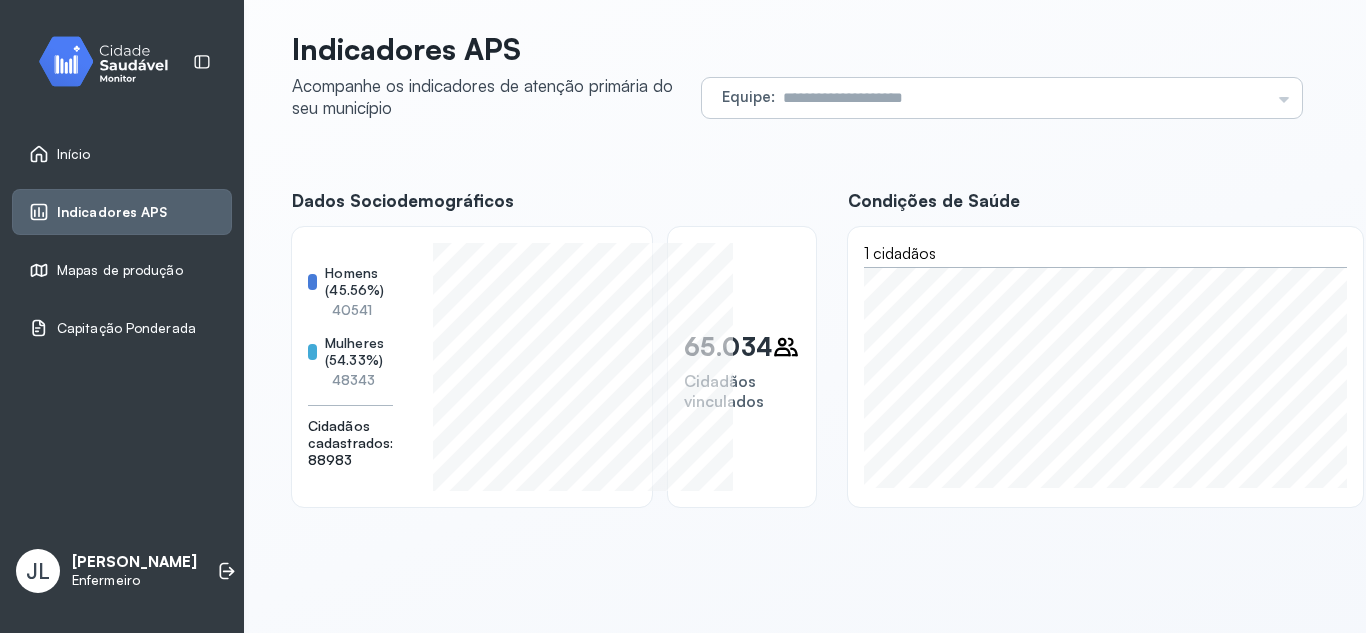 click on "Equipe Todas as equipes ESF DA BARRA NOVA ESF DA MASSAGUEIRA ESF RECANTO DA ILHA ESF DAS MALHADAS ESF SANTA [PERSON_NAME] ESF DE TAPERAGUA ESF DA POEIRA ESF 18 DO FORTE ESF CONJUNTO [PERSON_NAME] ESF DA TUQUANDUBA ESF DAS PEDRAS ESF [PERSON_NAME] ESF DA [PERSON_NAME] ESF DA [PERSON_NAME] ESF DO [PERSON_NAME] ESF DO [PERSON_NAME] [PERSON_NAME] ESF RUA DA ESTIVA ESF RUA [GEOGRAPHIC_DATA] II ESF BARRA NOVA 2 ESF CABREIRAS" at bounding box center [1002, 98] 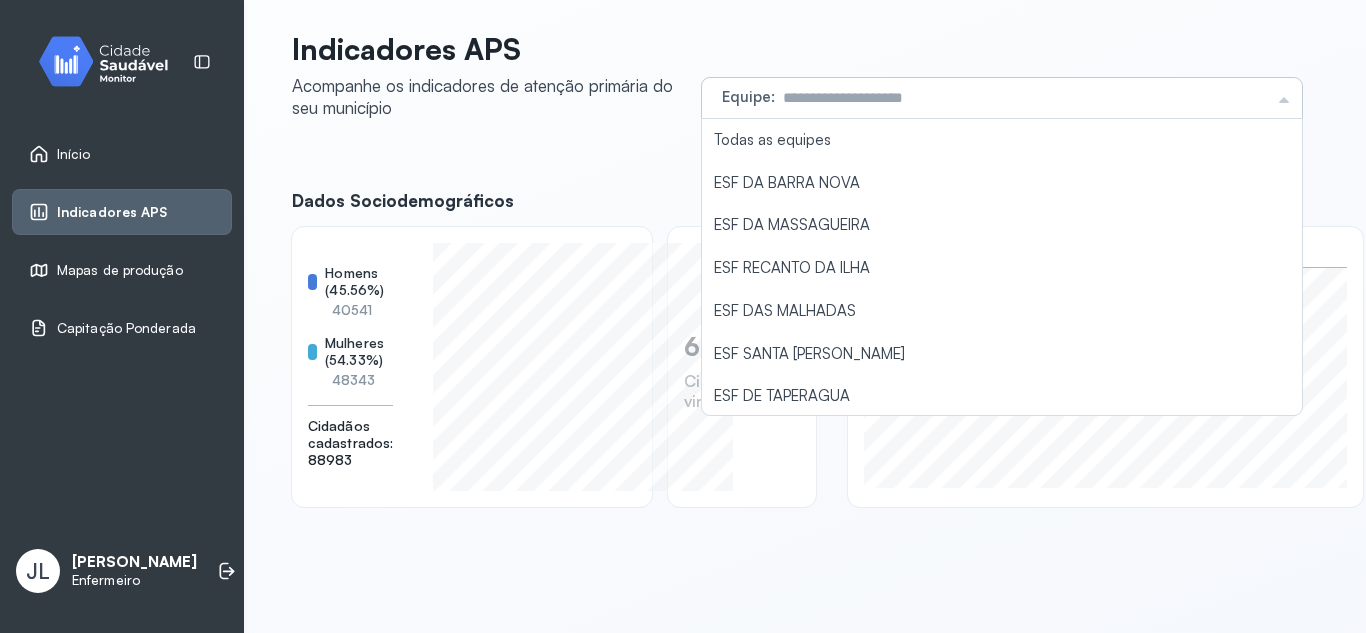 scroll, scrollTop: 388, scrollLeft: 0, axis: vertical 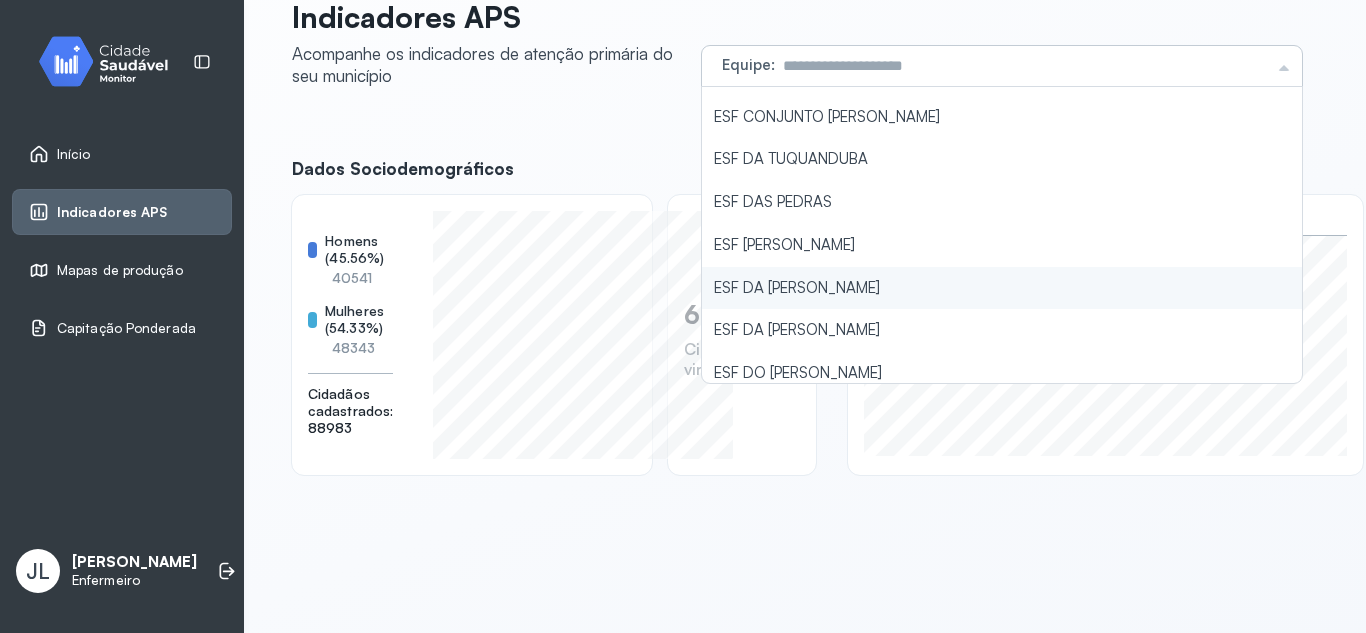 type on "**********" 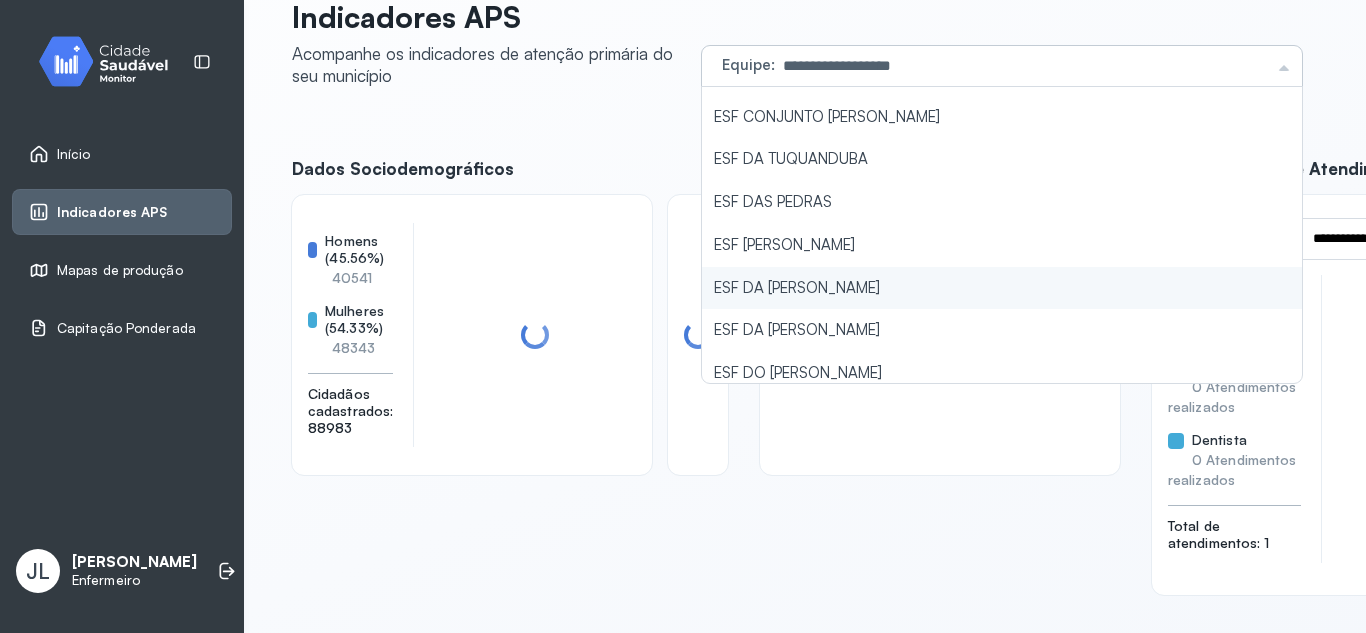 click on "ESF DA [PERSON_NAME]" 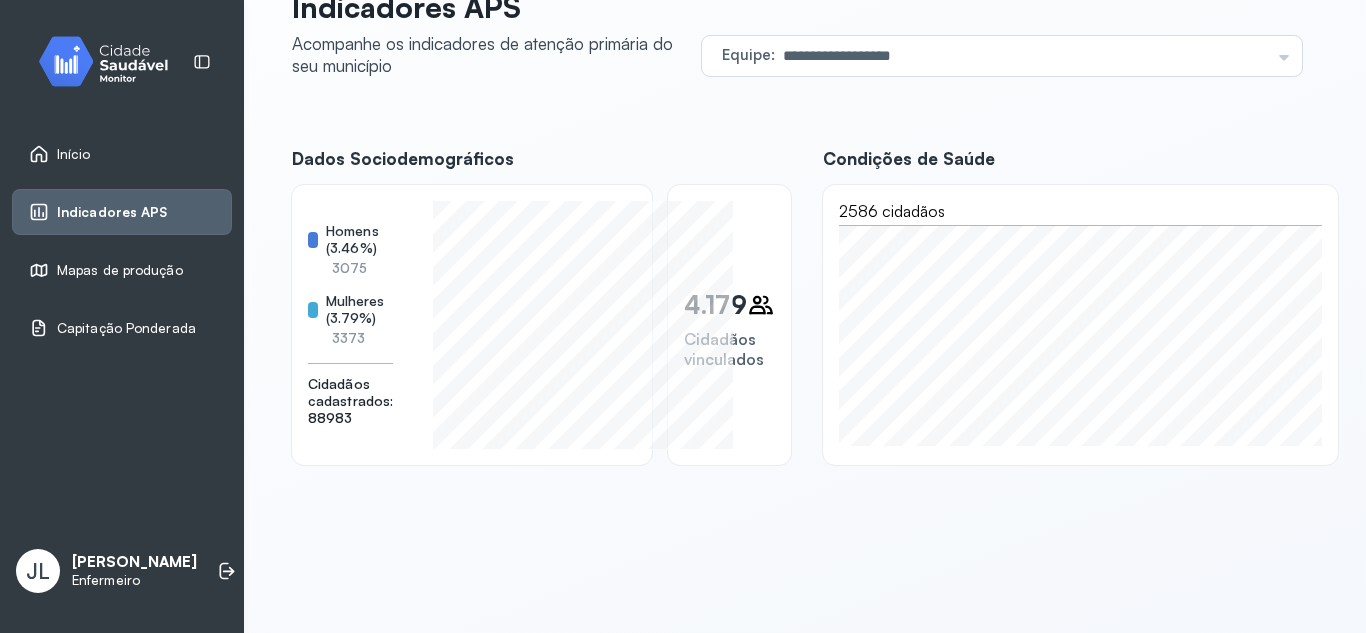 scroll, scrollTop: 388, scrollLeft: 0, axis: vertical 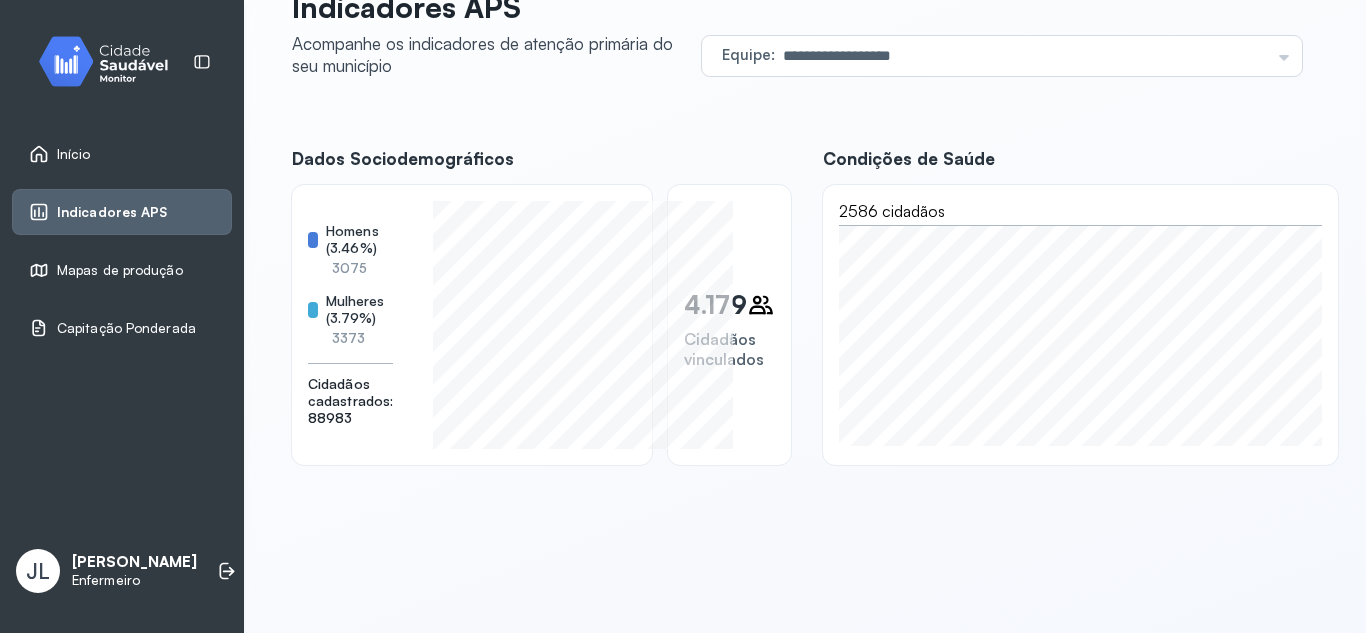 click on "Início" at bounding box center (122, 154) 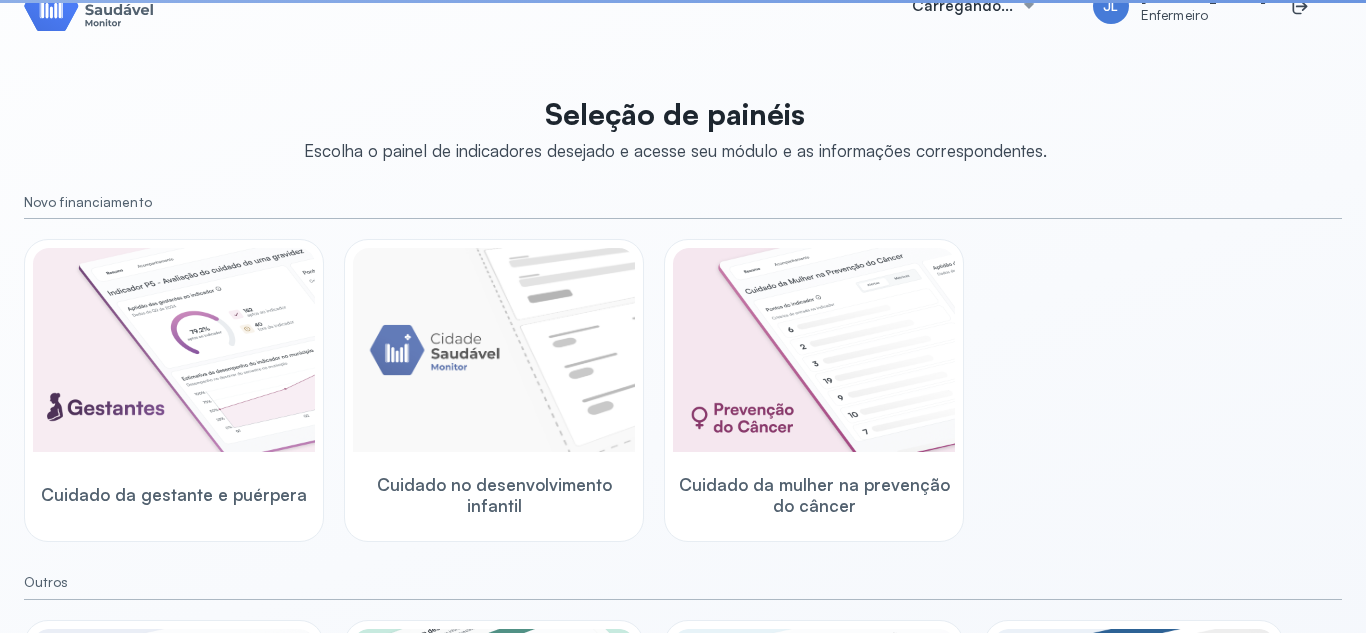 scroll, scrollTop: 388, scrollLeft: 0, axis: vertical 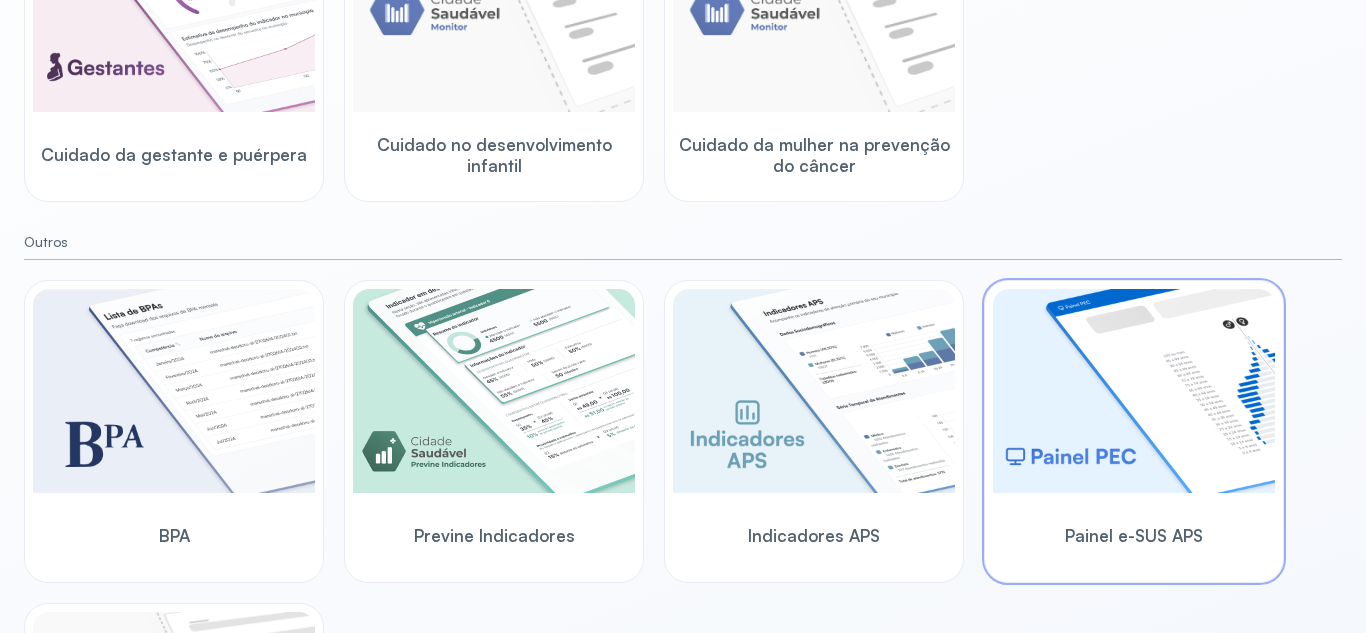 click on "Painel e-SUS APS" at bounding box center (1134, 535) 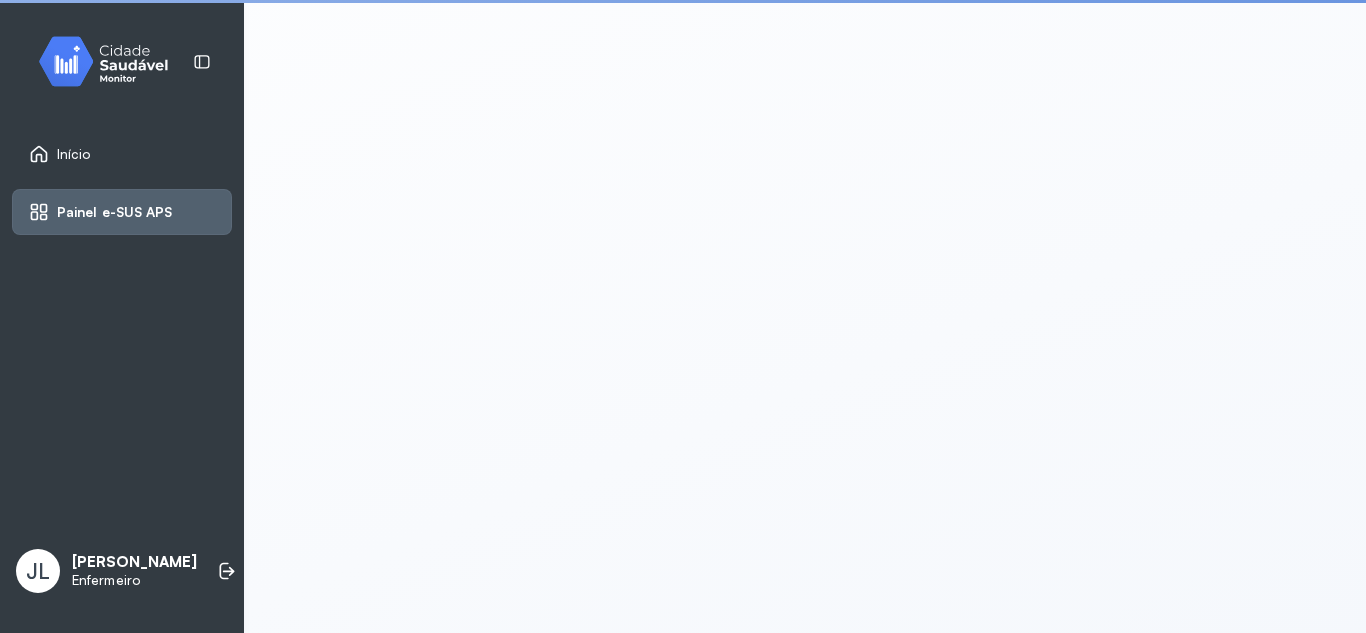 scroll, scrollTop: 4, scrollLeft: 0, axis: vertical 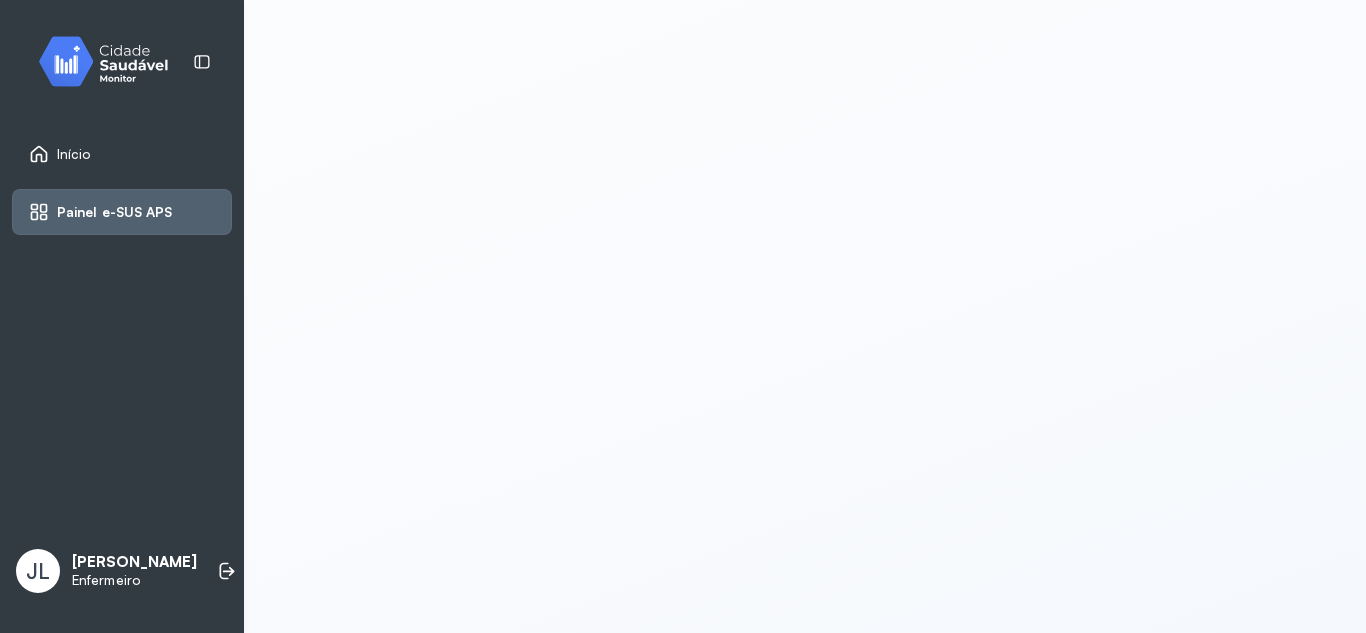 click on "Início" at bounding box center [122, 154] 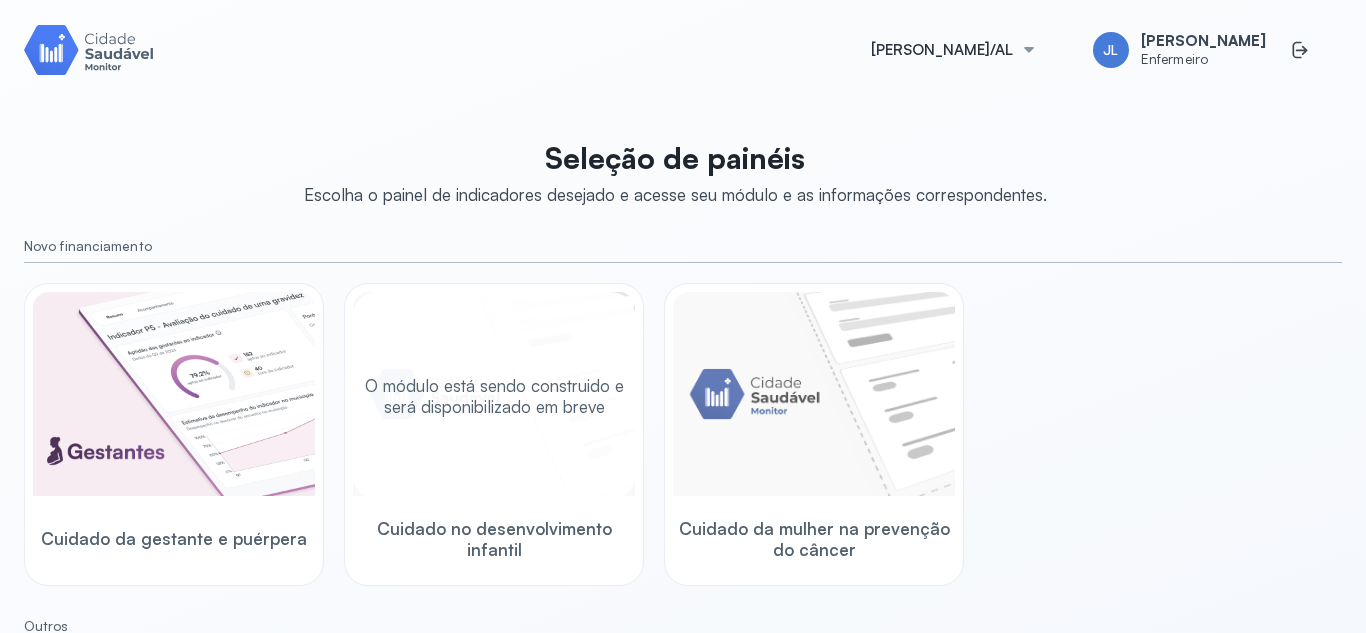click on "Cuidado no desenvolvimento infantil" at bounding box center (494, 538) 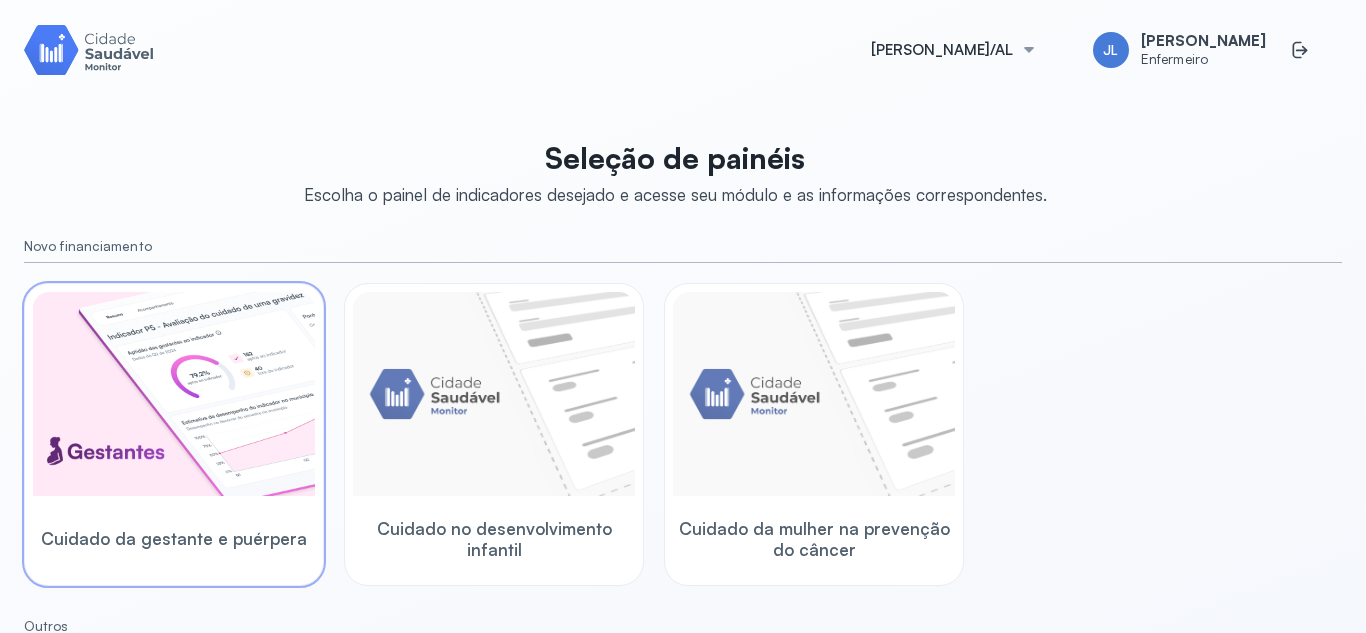 click at bounding box center [174, 394] 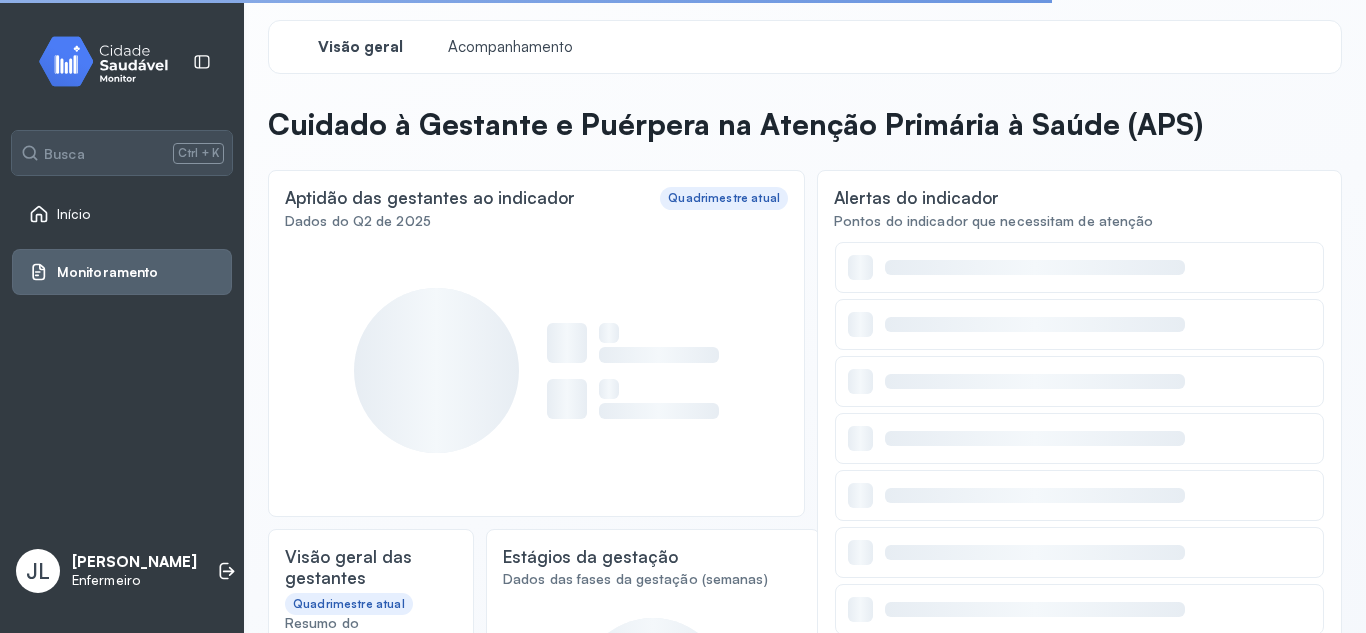 scroll, scrollTop: 142, scrollLeft: 0, axis: vertical 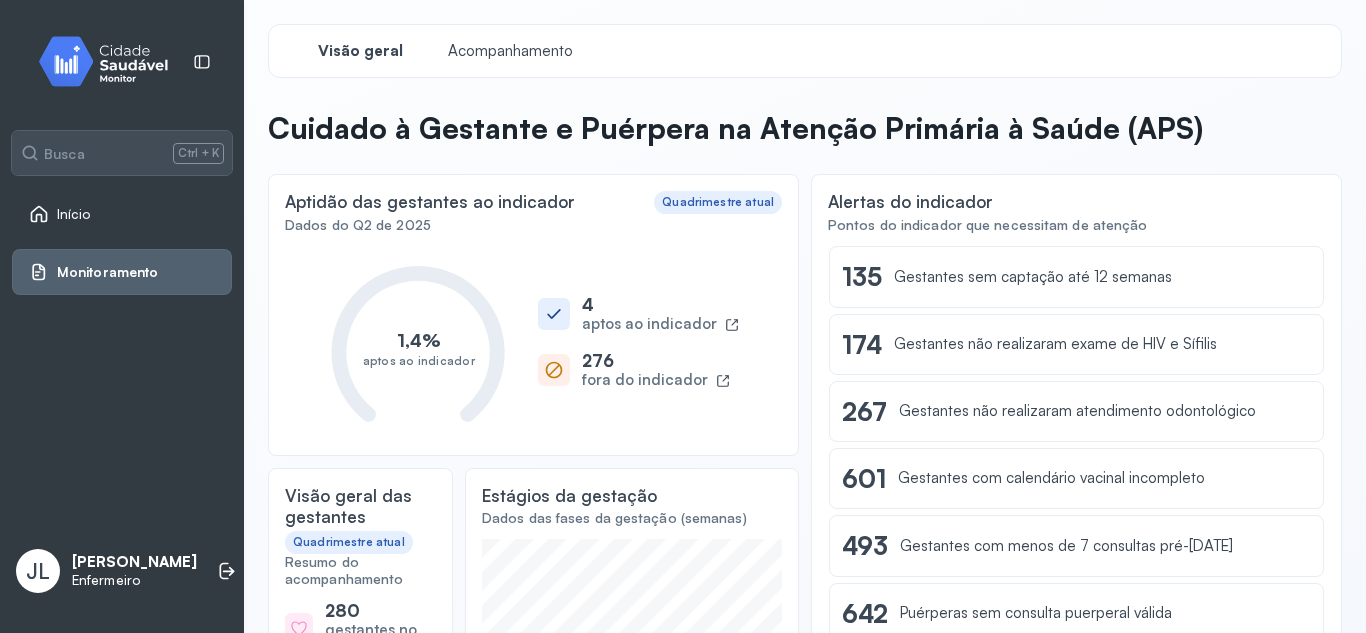 click on "Visão geral Acompanhamento" at bounding box center (805, 51) 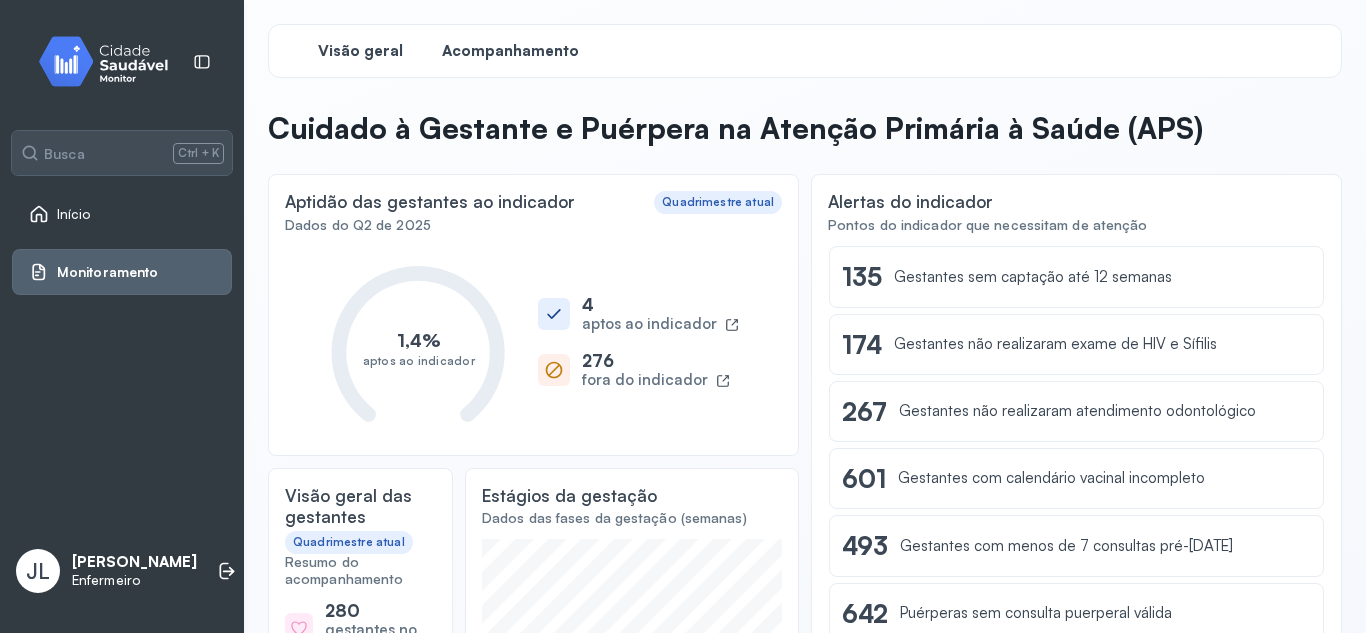 click on "Acompanhamento" at bounding box center (510, 51) 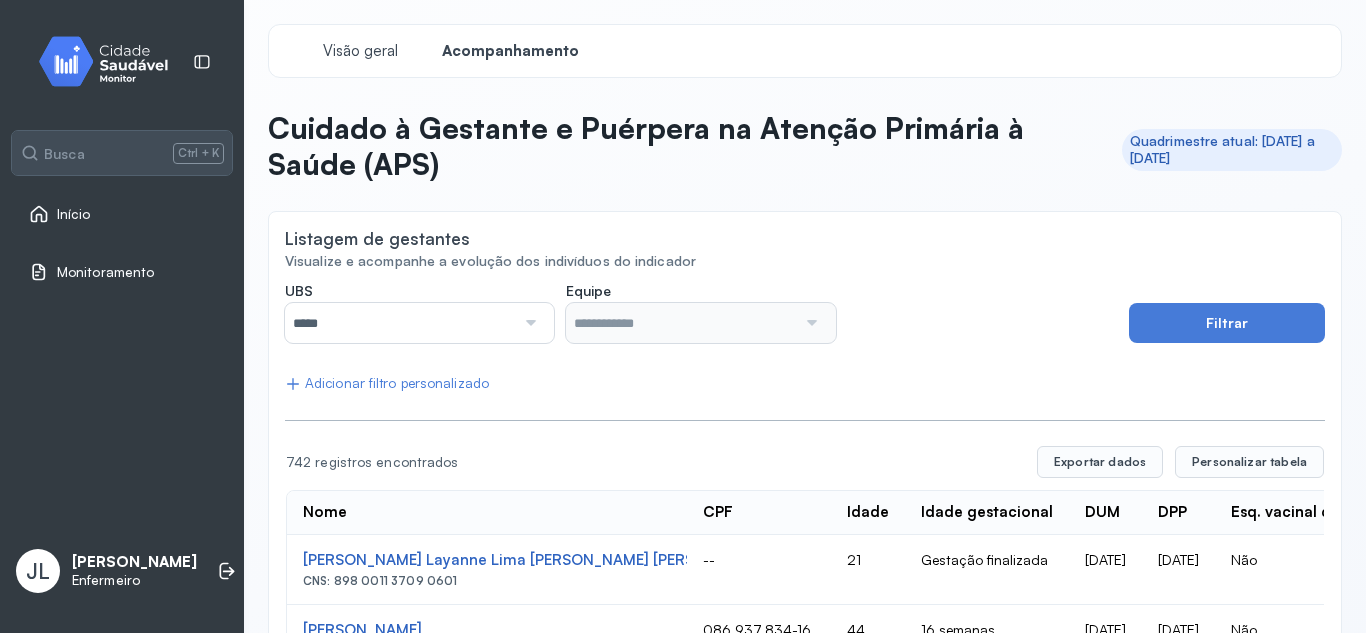 click at bounding box center [528, 323] 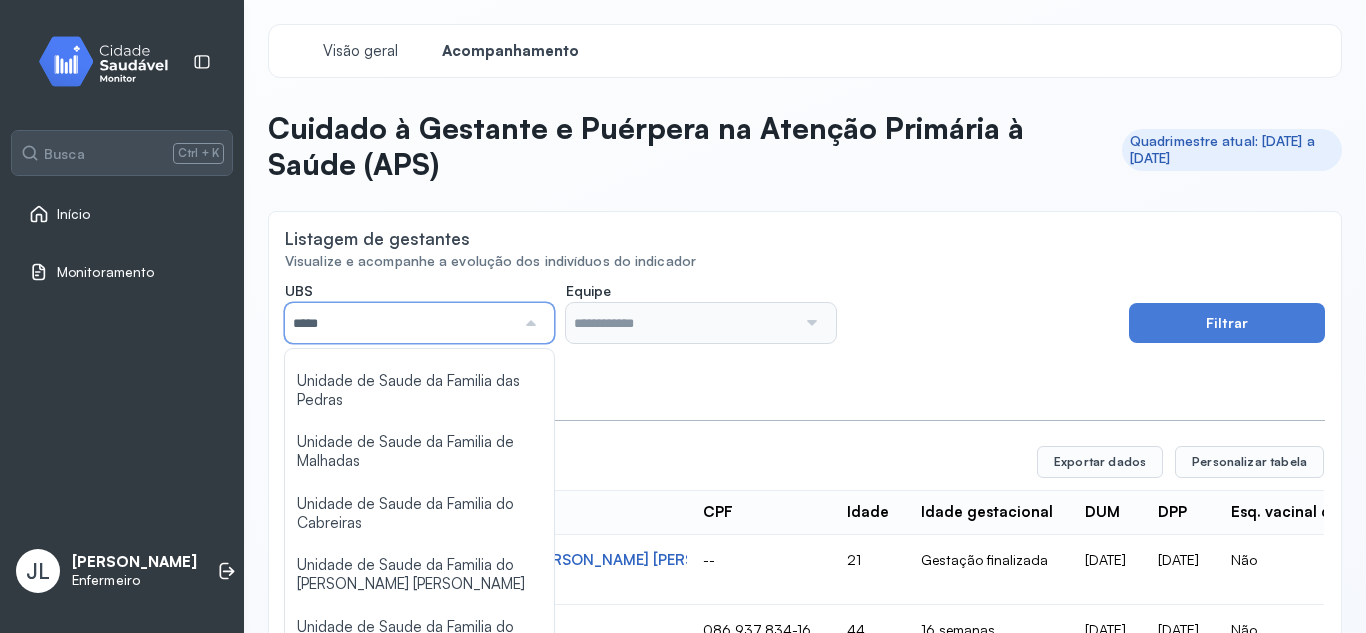 scroll, scrollTop: 897, scrollLeft: 0, axis: vertical 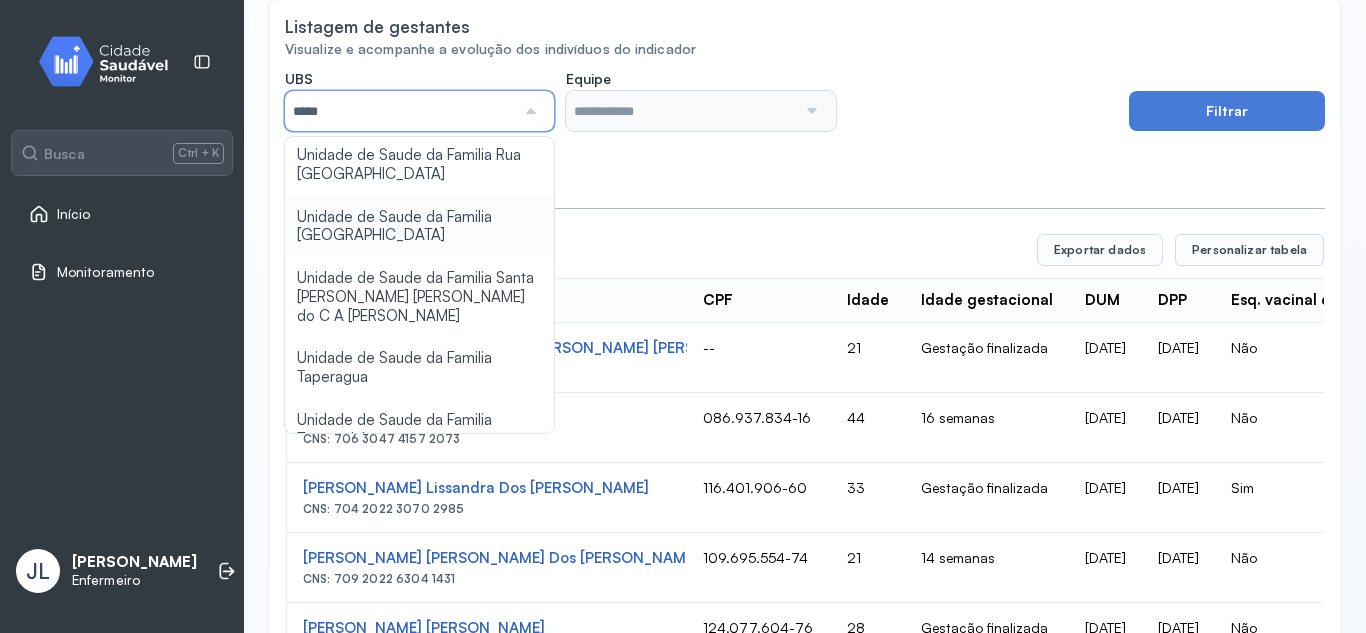 type on "**********" 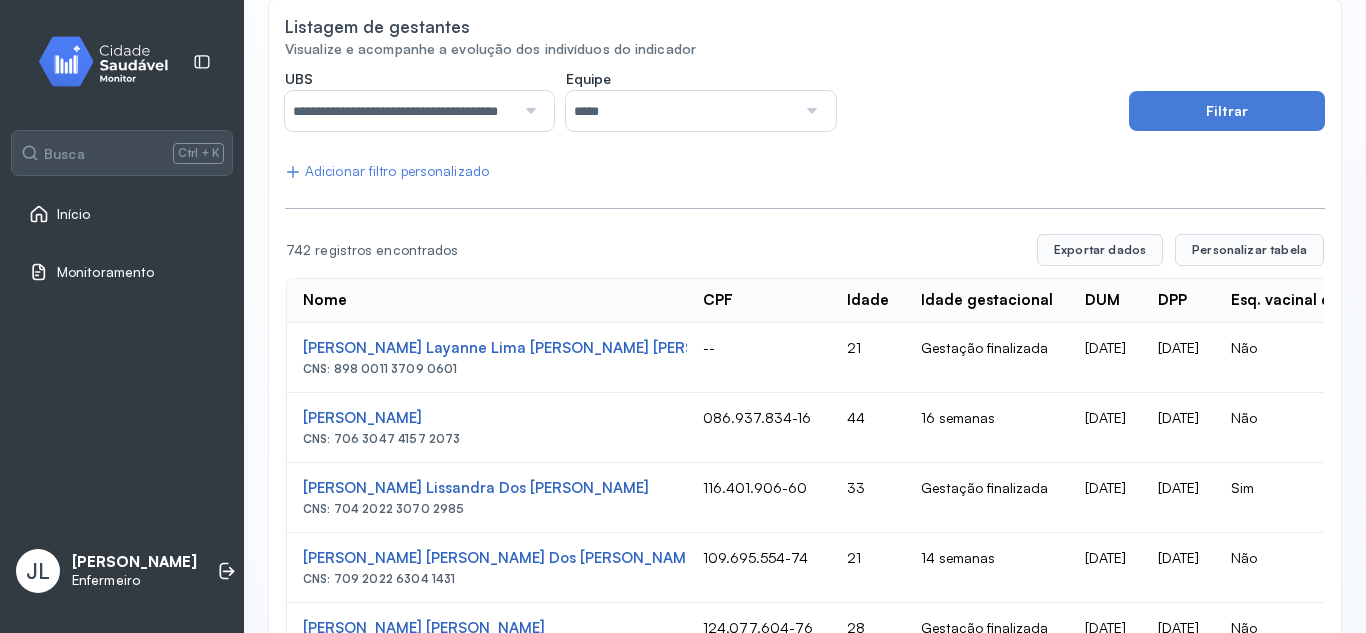 click on "**********" 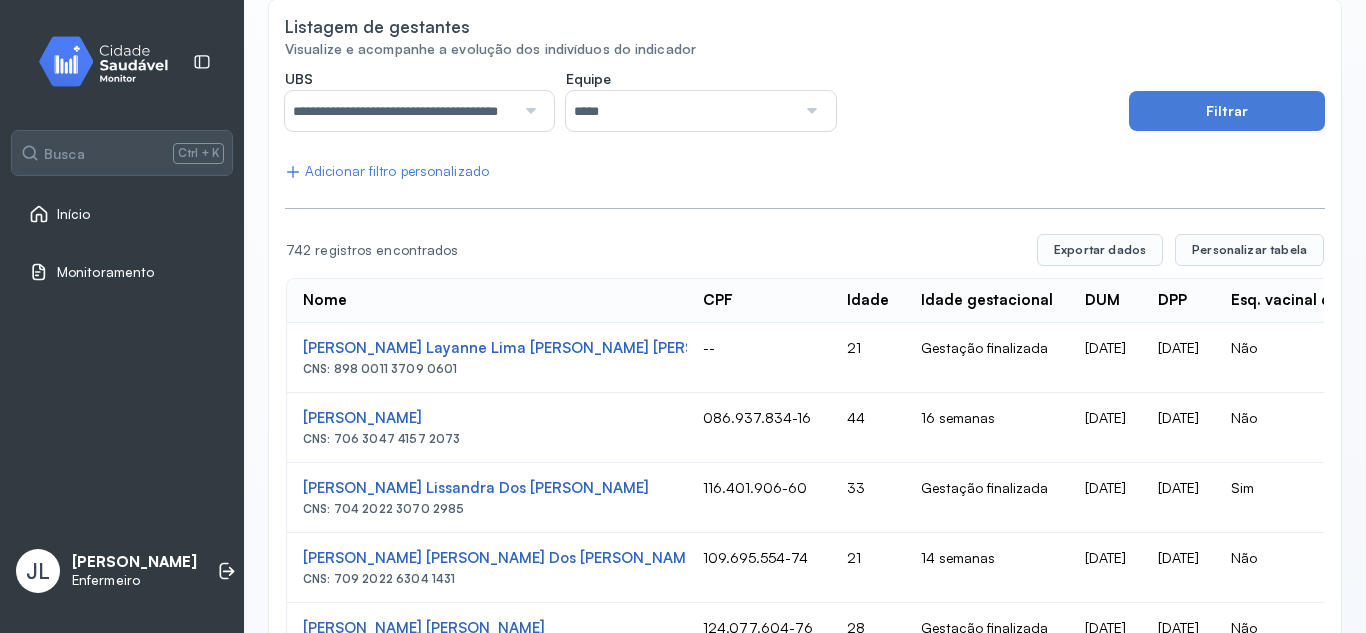 click at bounding box center (809, 111) 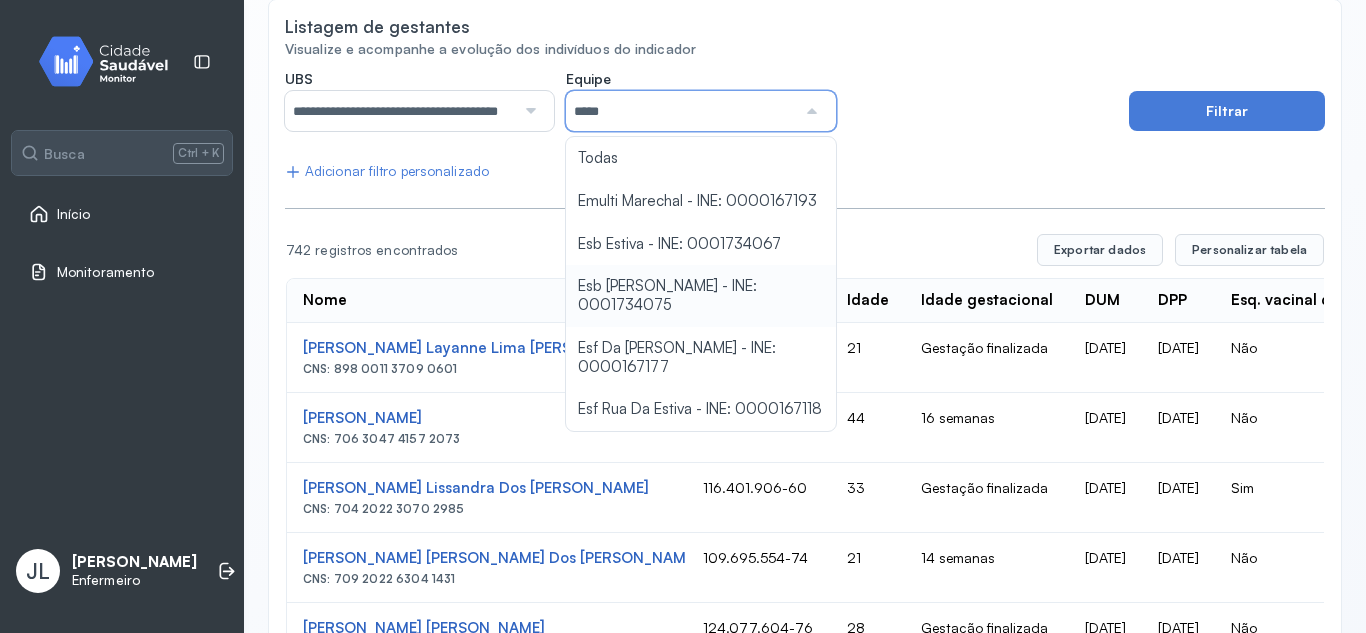 type on "**********" 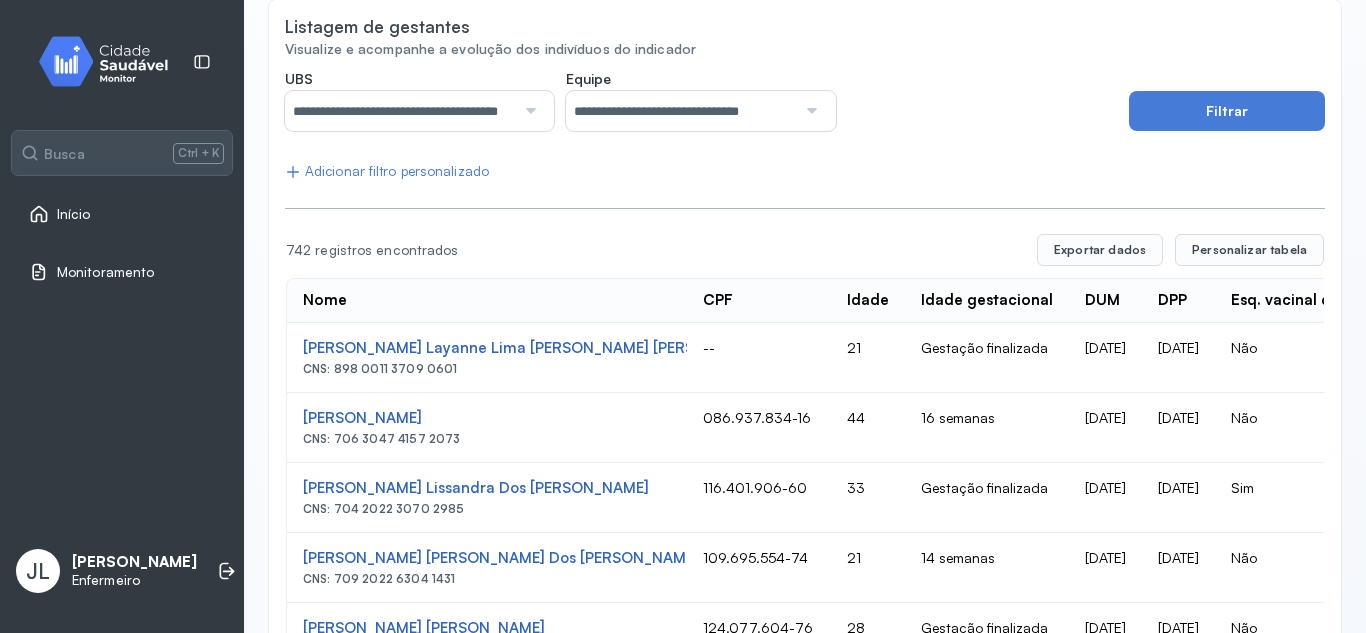 click on "**********" 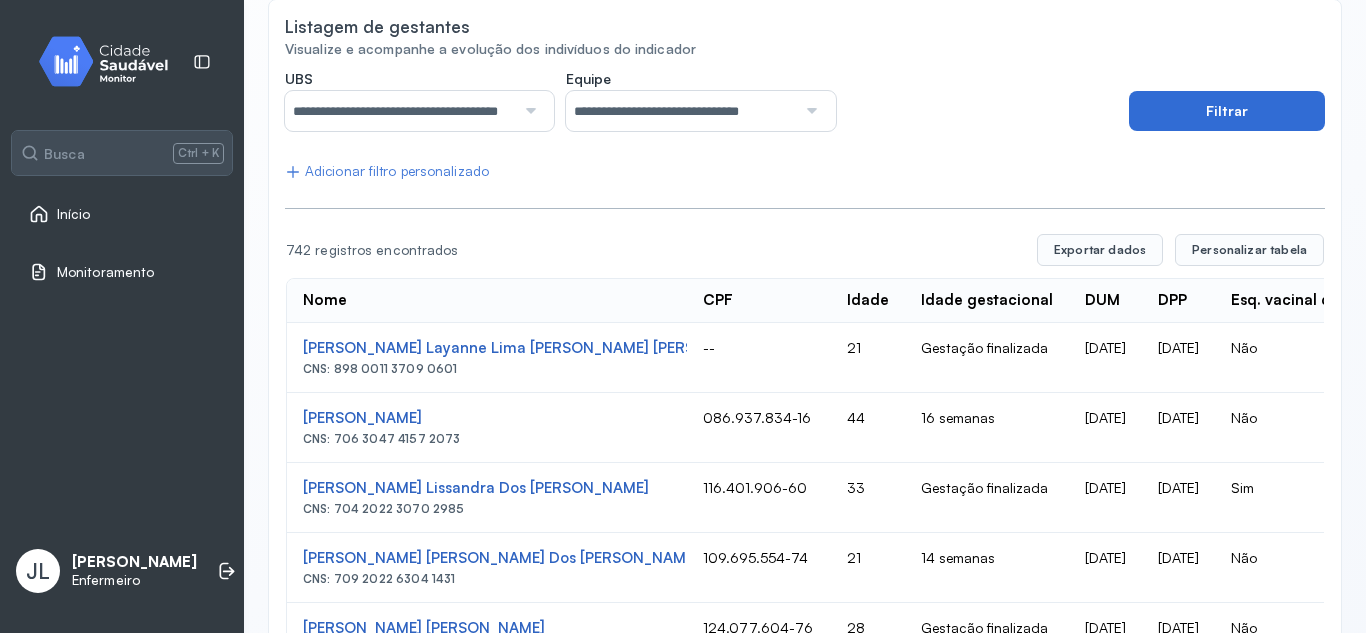 click on "Filtrar" at bounding box center (1227, 111) 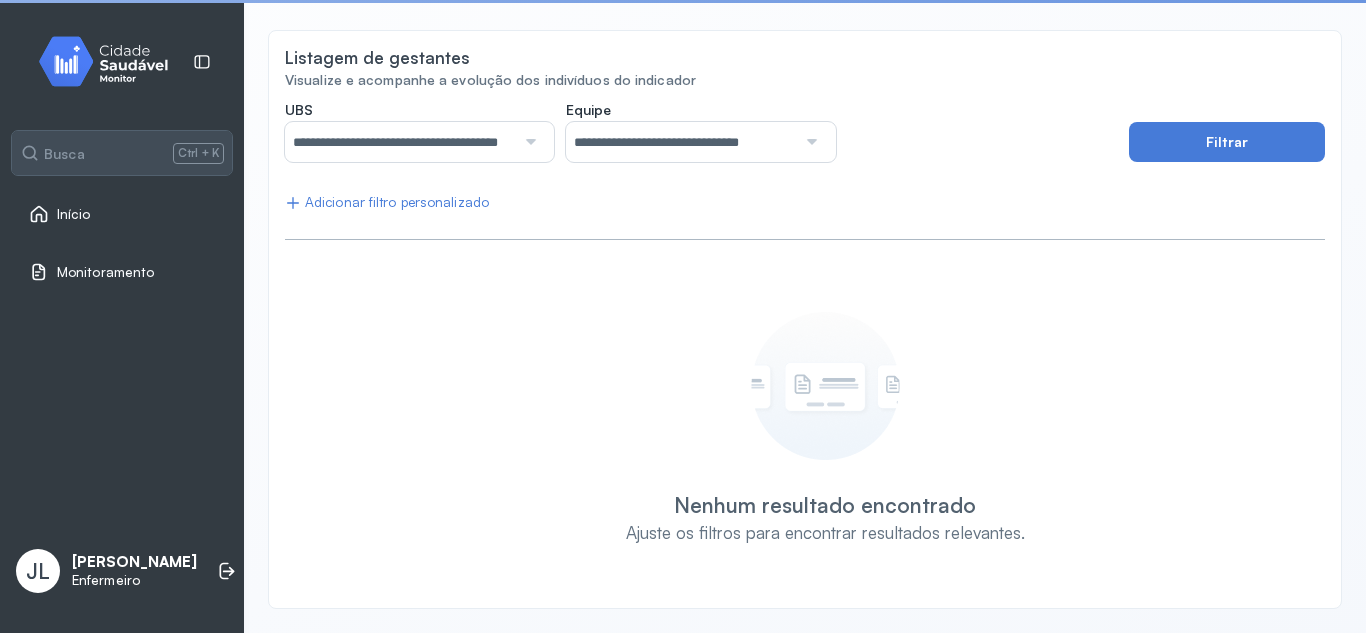 scroll, scrollTop: 181, scrollLeft: 0, axis: vertical 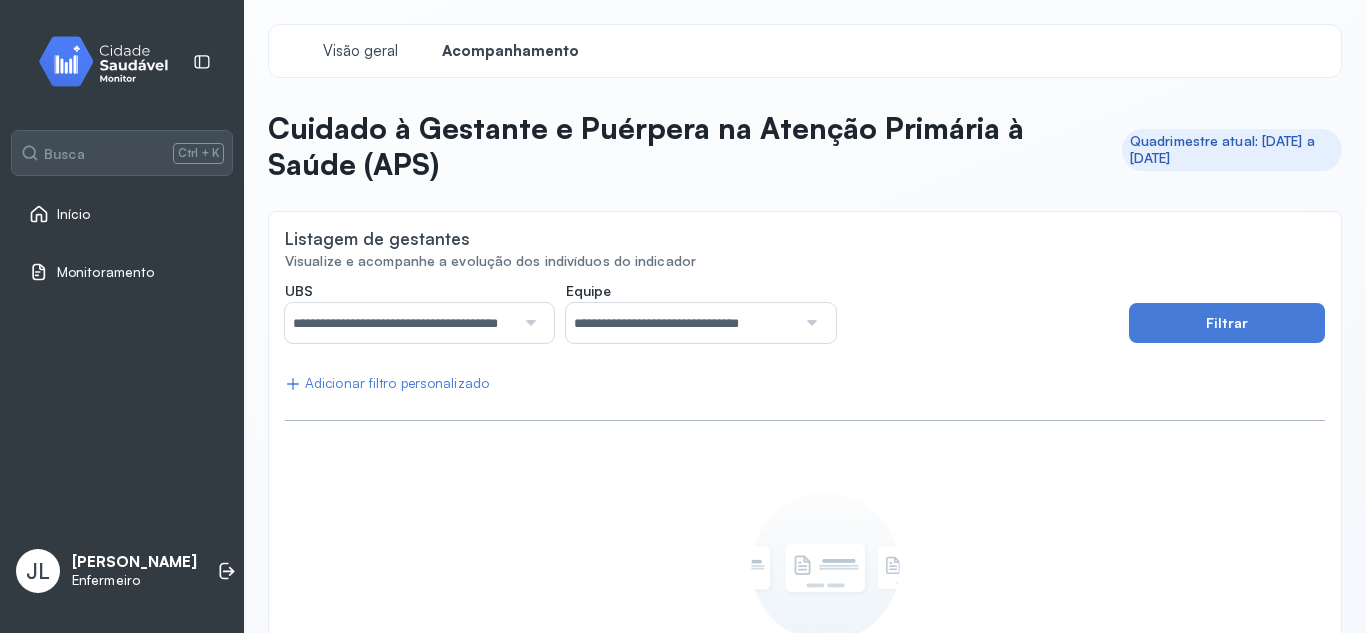 click at bounding box center [528, 323] 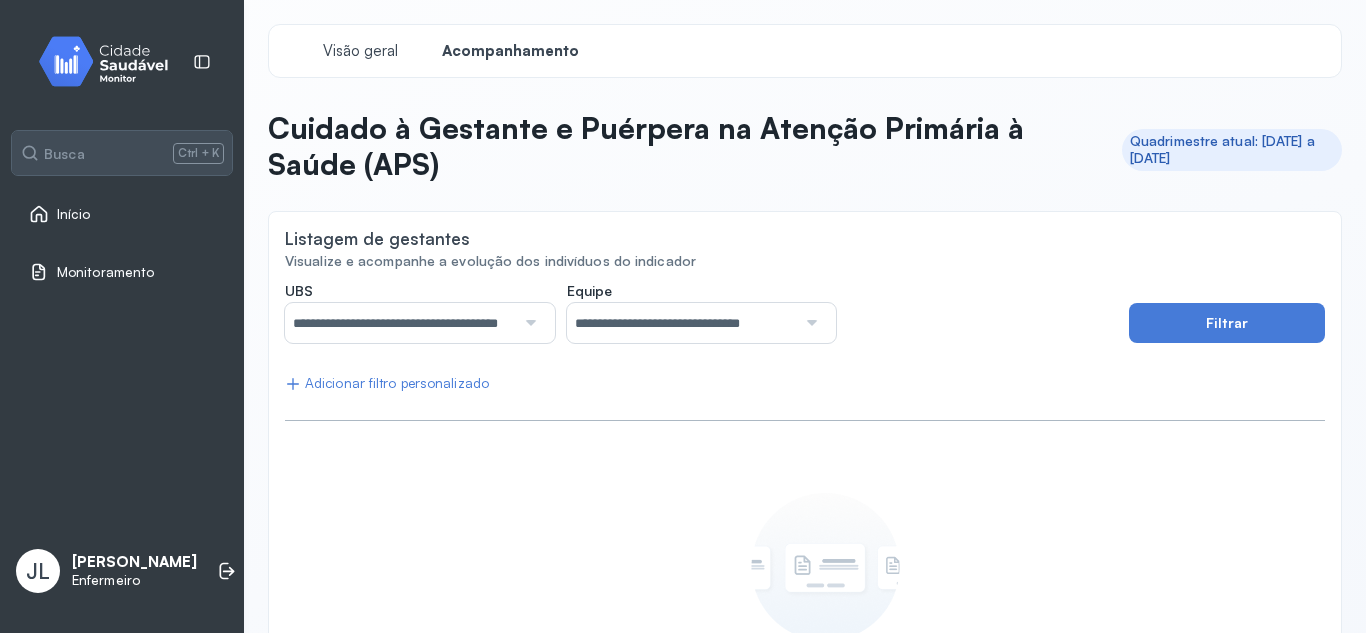 scroll, scrollTop: 0, scrollLeft: 0, axis: both 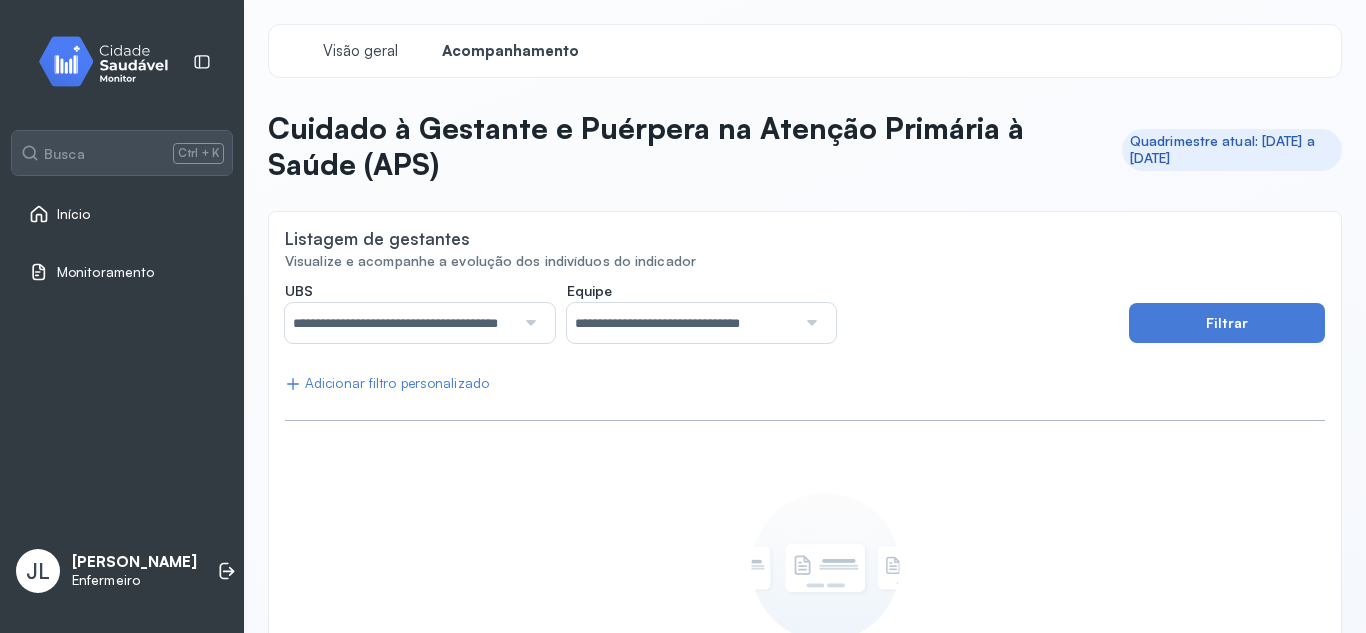 click on "Início" at bounding box center [122, 214] 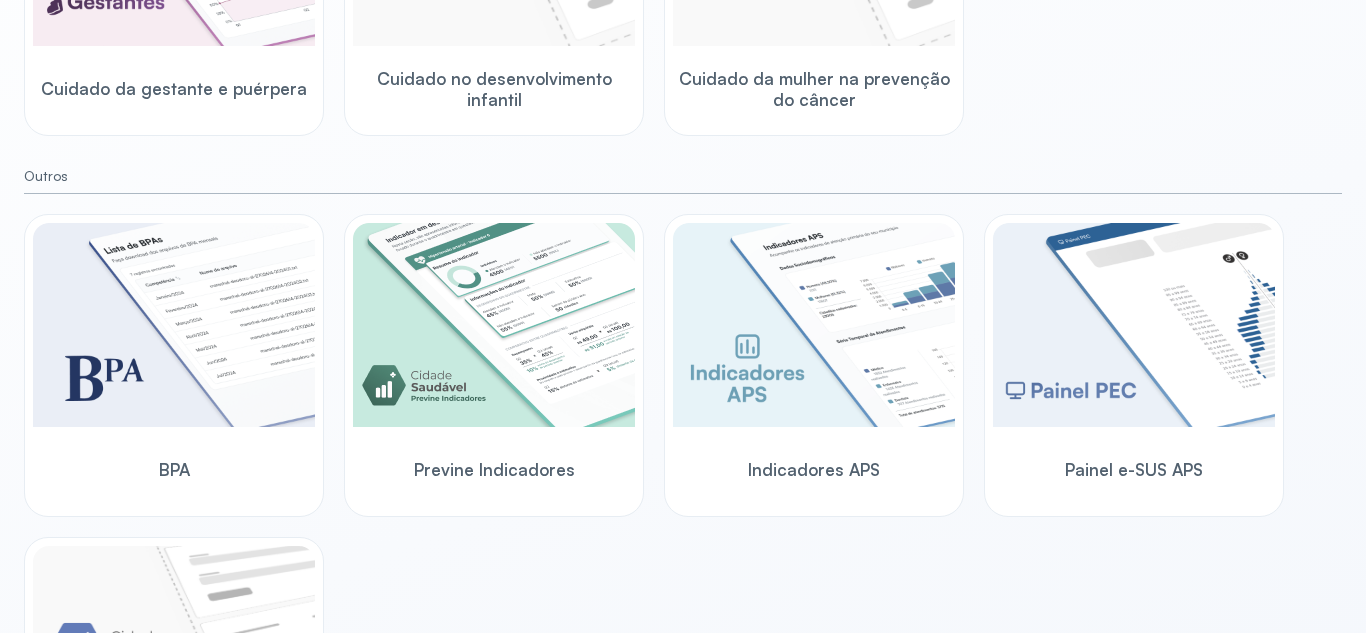 scroll, scrollTop: 486, scrollLeft: 0, axis: vertical 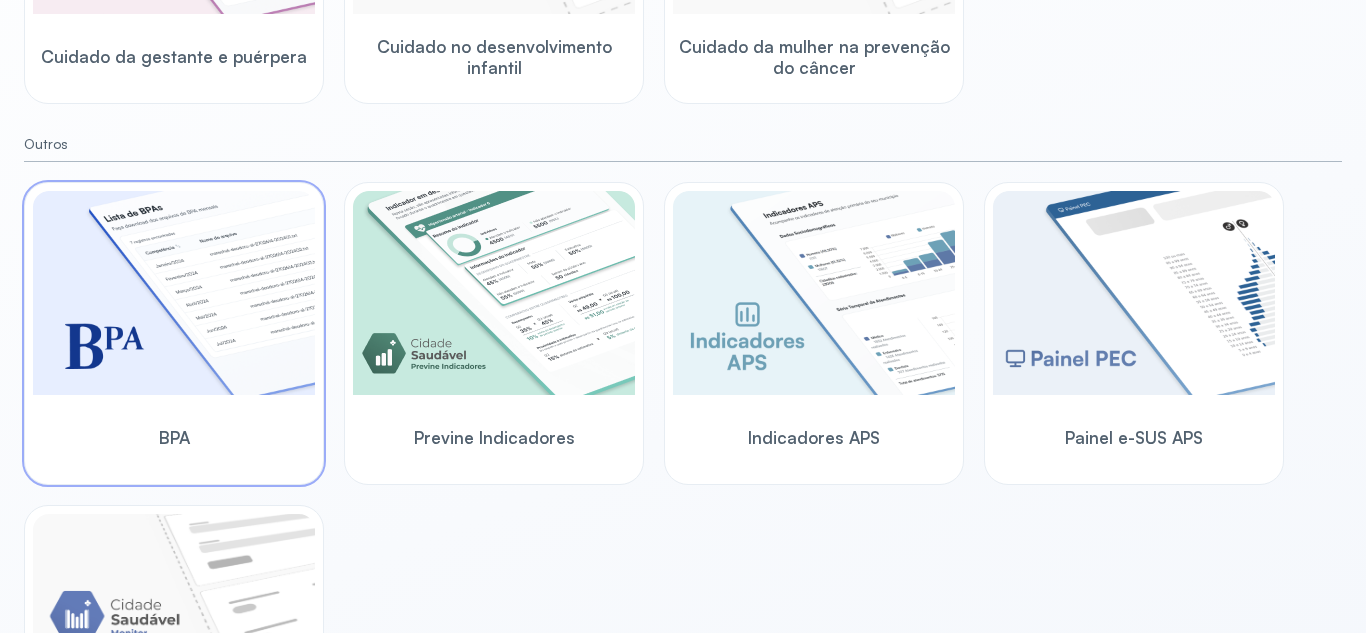 click at bounding box center [174, 293] 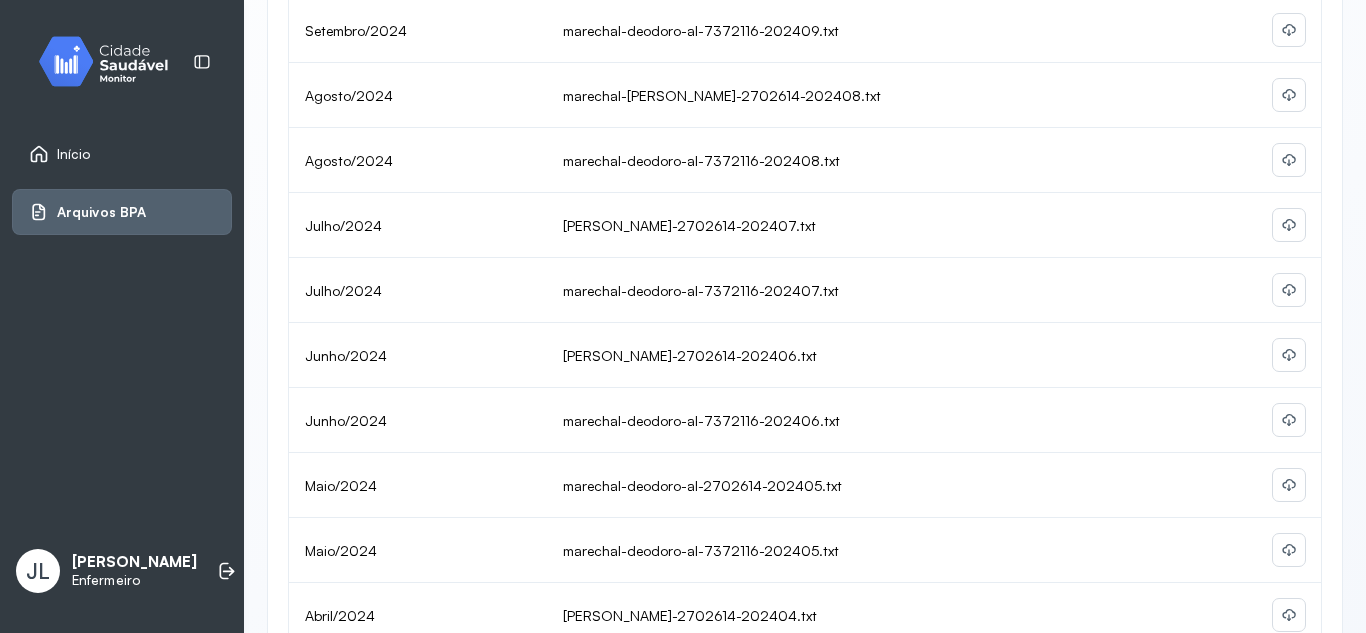 scroll, scrollTop: 936, scrollLeft: 0, axis: vertical 